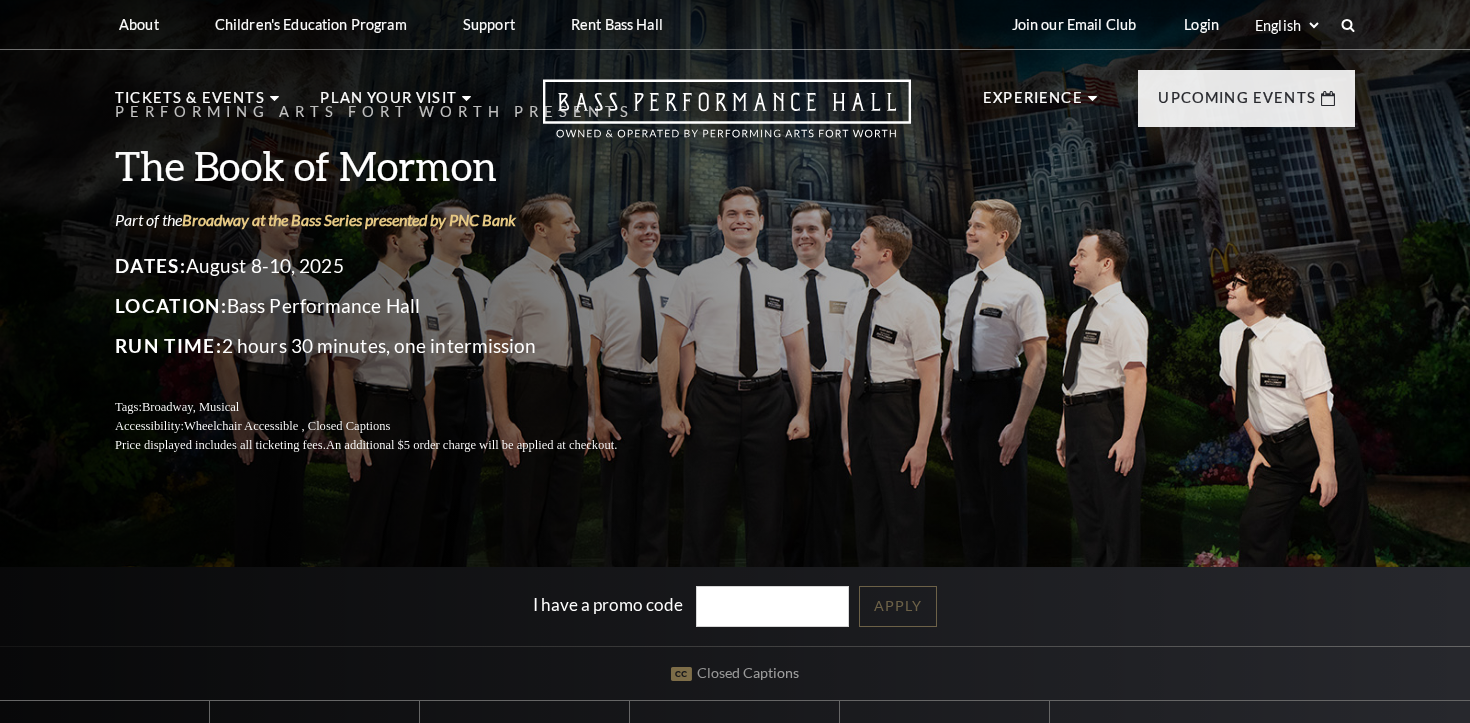 scroll, scrollTop: 0, scrollLeft: 0, axis: both 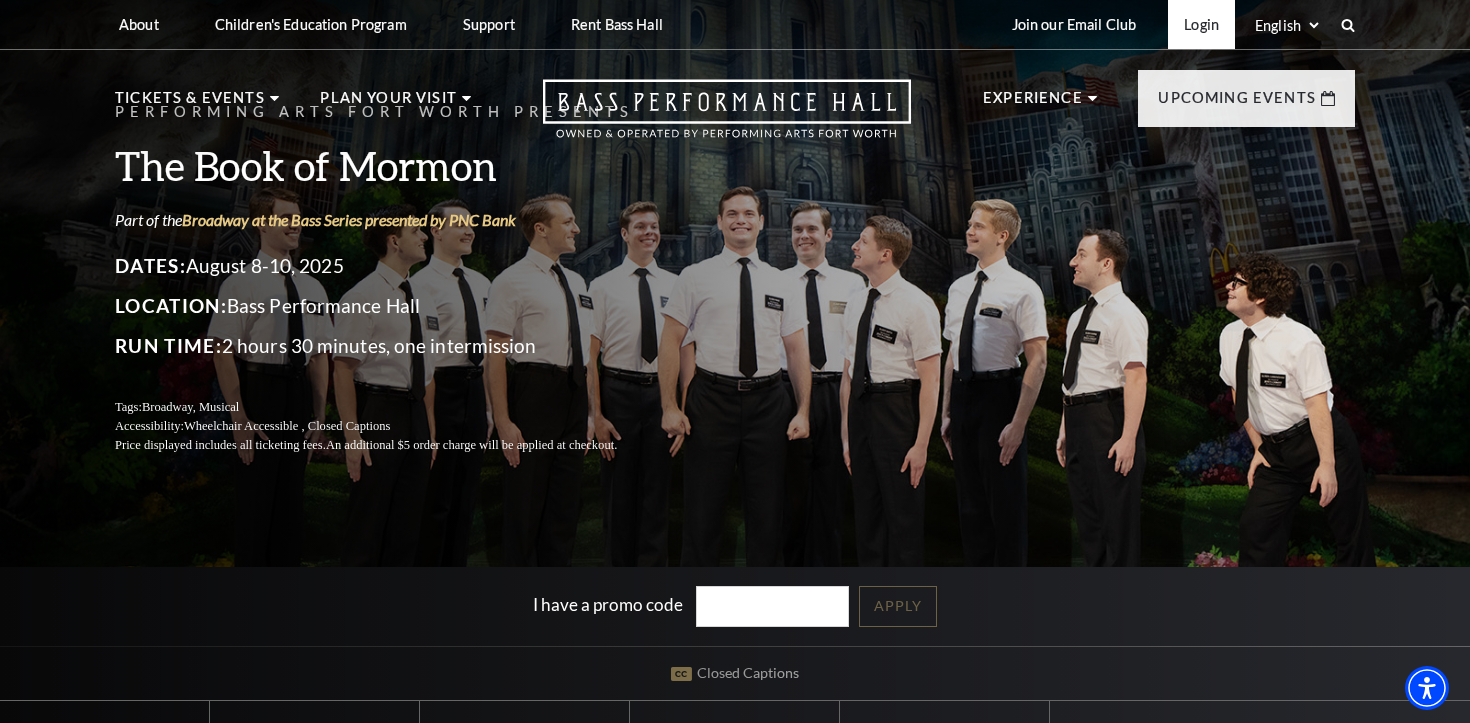 click on "Login" at bounding box center (1201, 24) 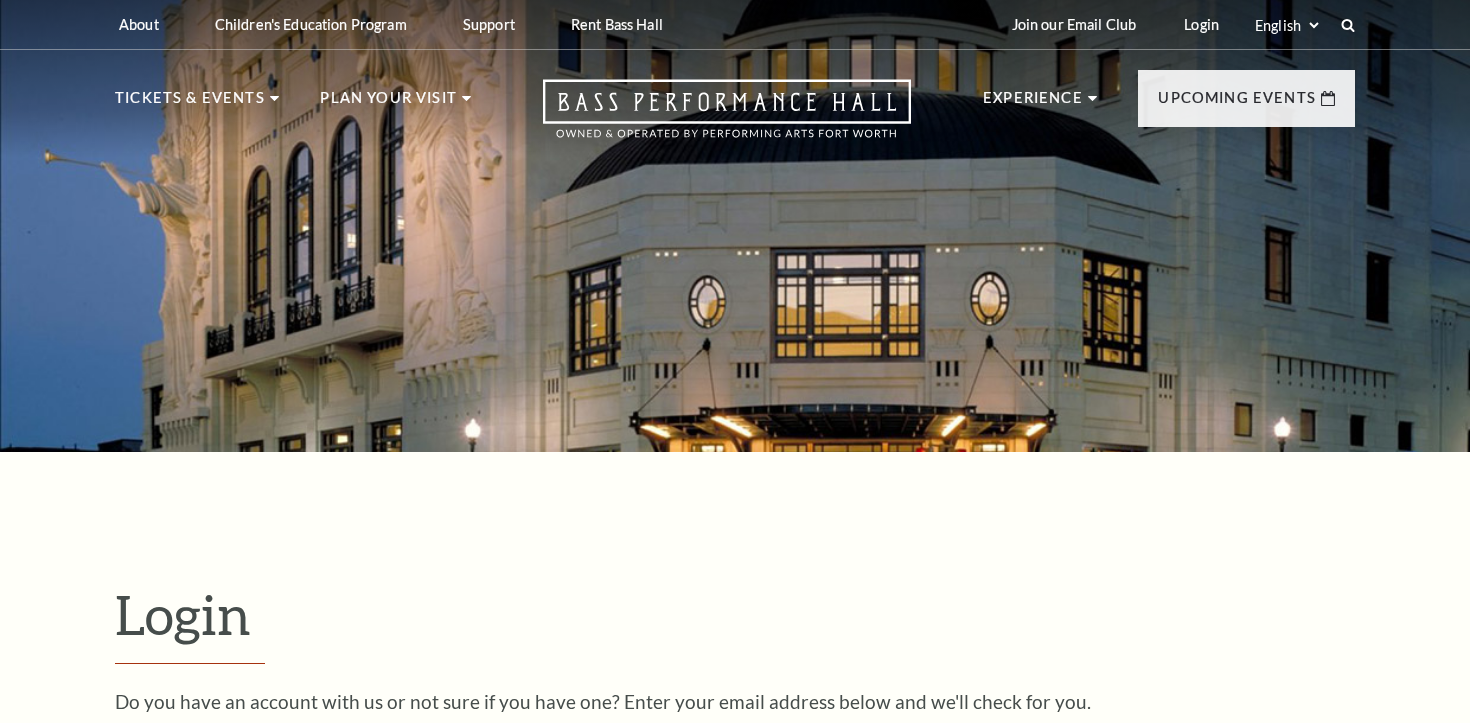 scroll, scrollTop: 512, scrollLeft: 0, axis: vertical 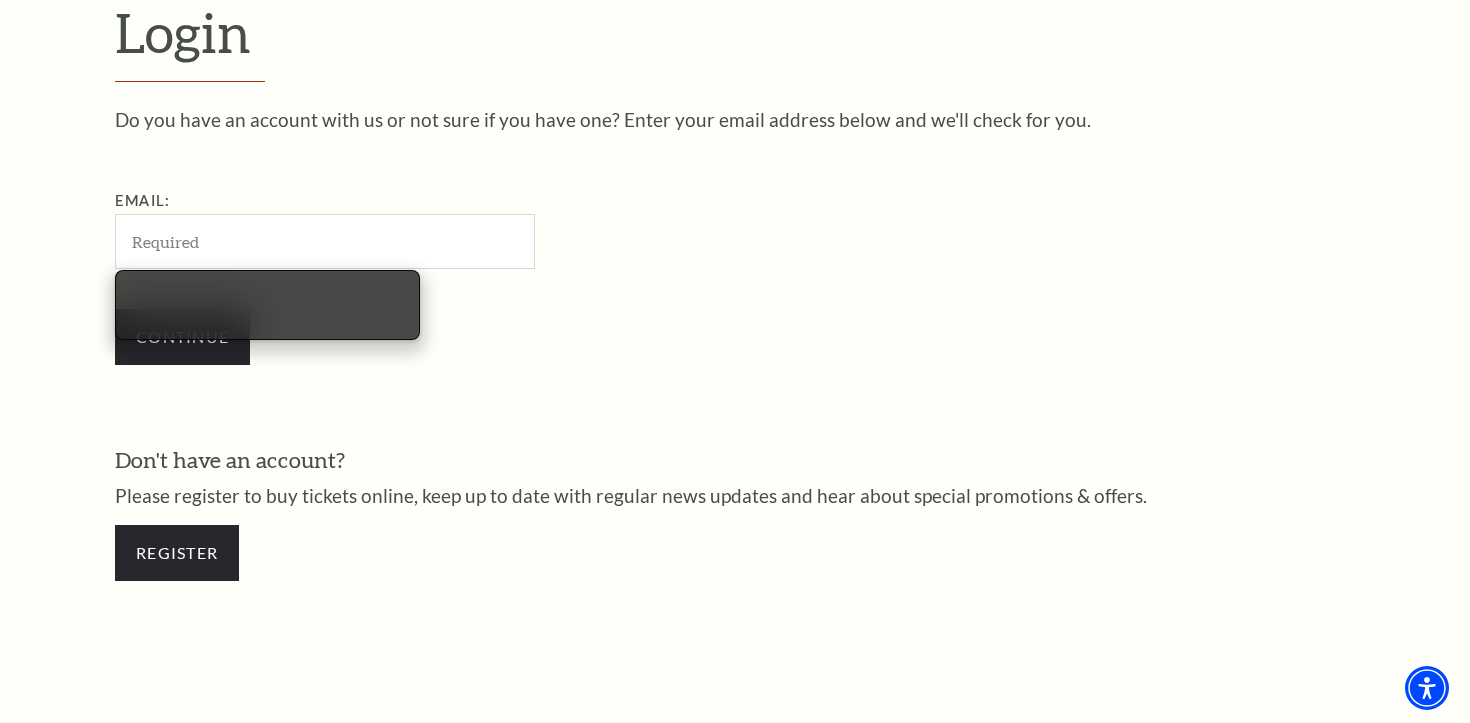 click on "Email:" at bounding box center [325, 241] 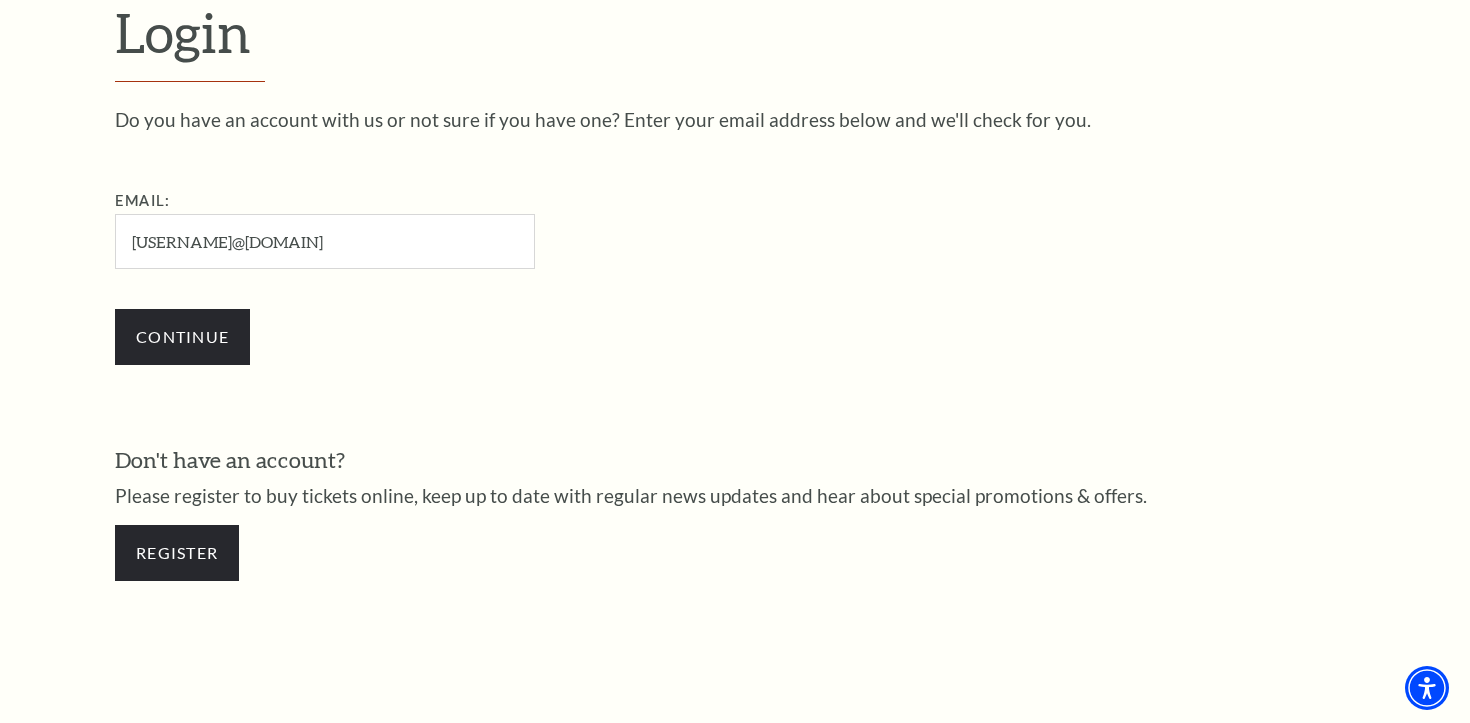 type on "justininc1@yahoo.com" 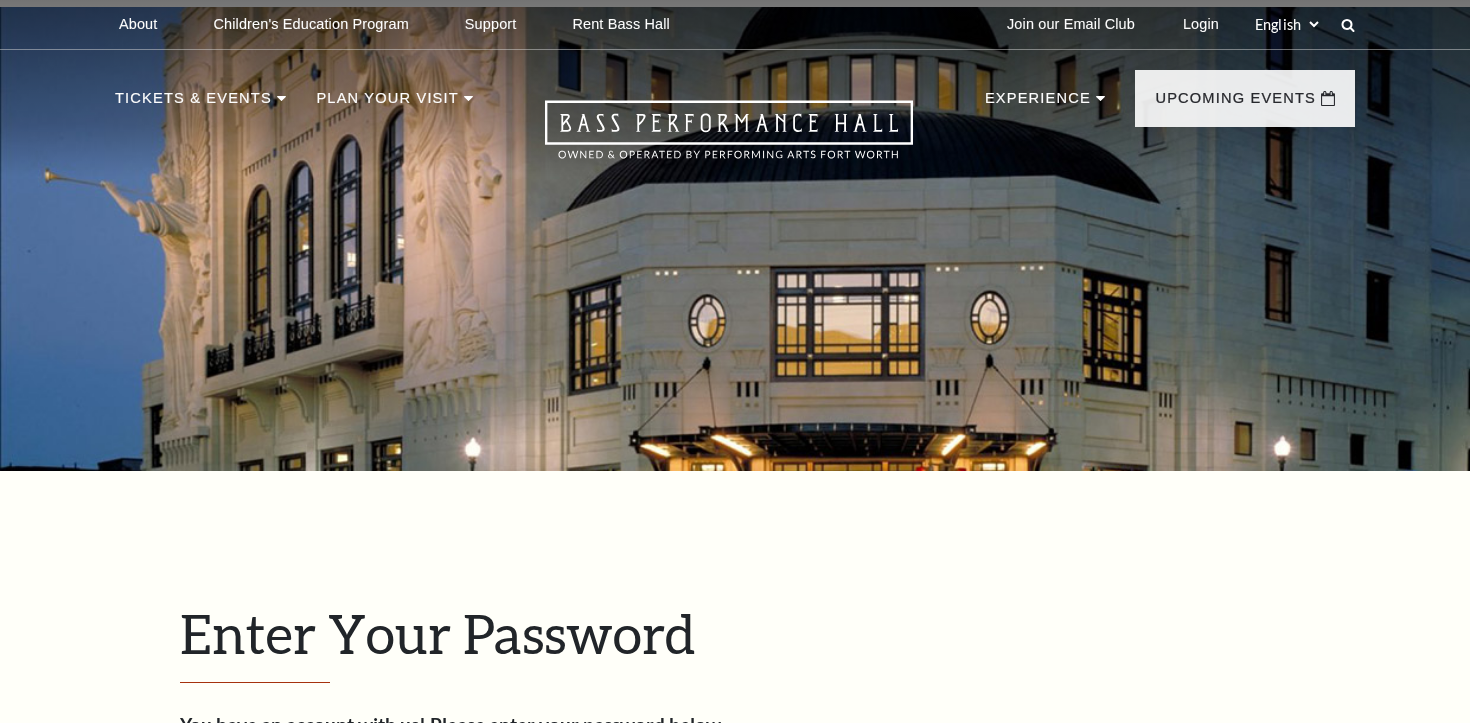 scroll, scrollTop: 657, scrollLeft: 0, axis: vertical 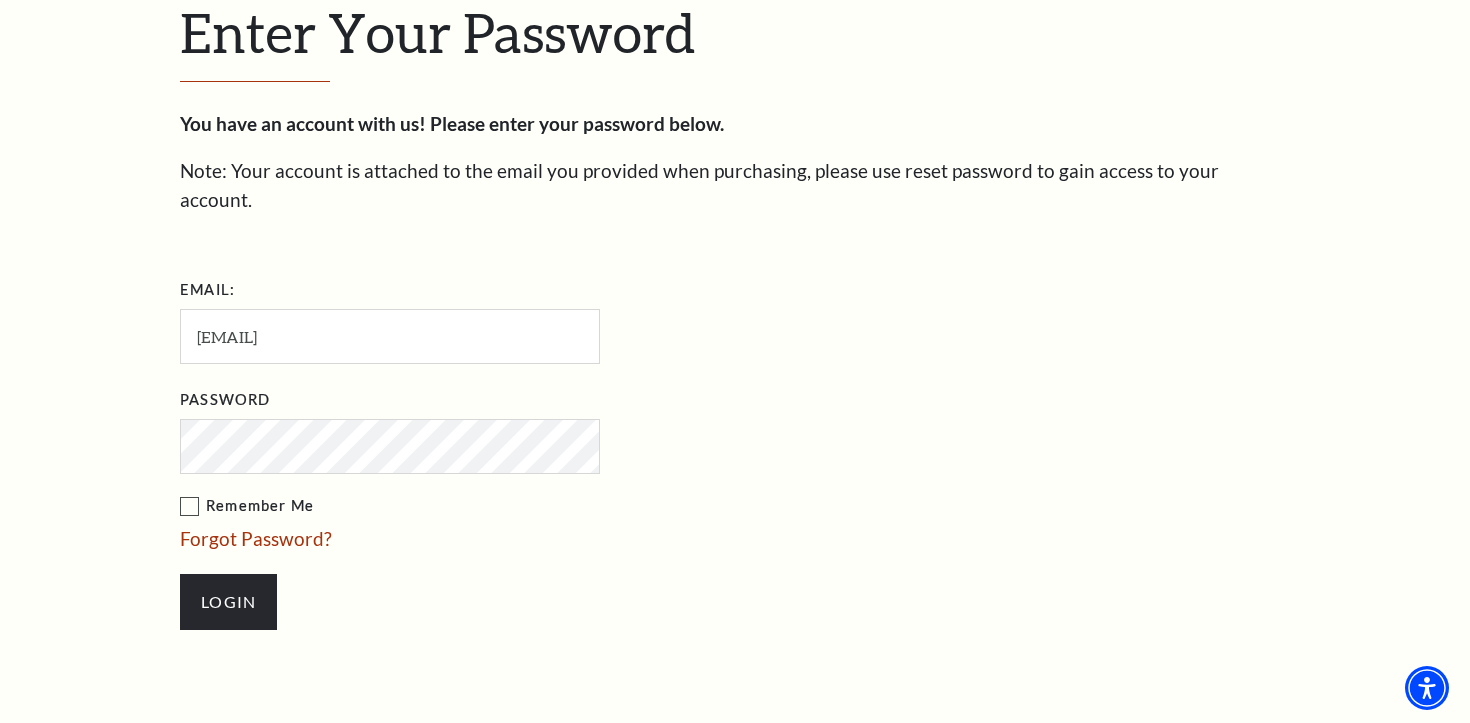 click on "Email:
justininc1@yahoo.com" at bounding box center [490, 319] 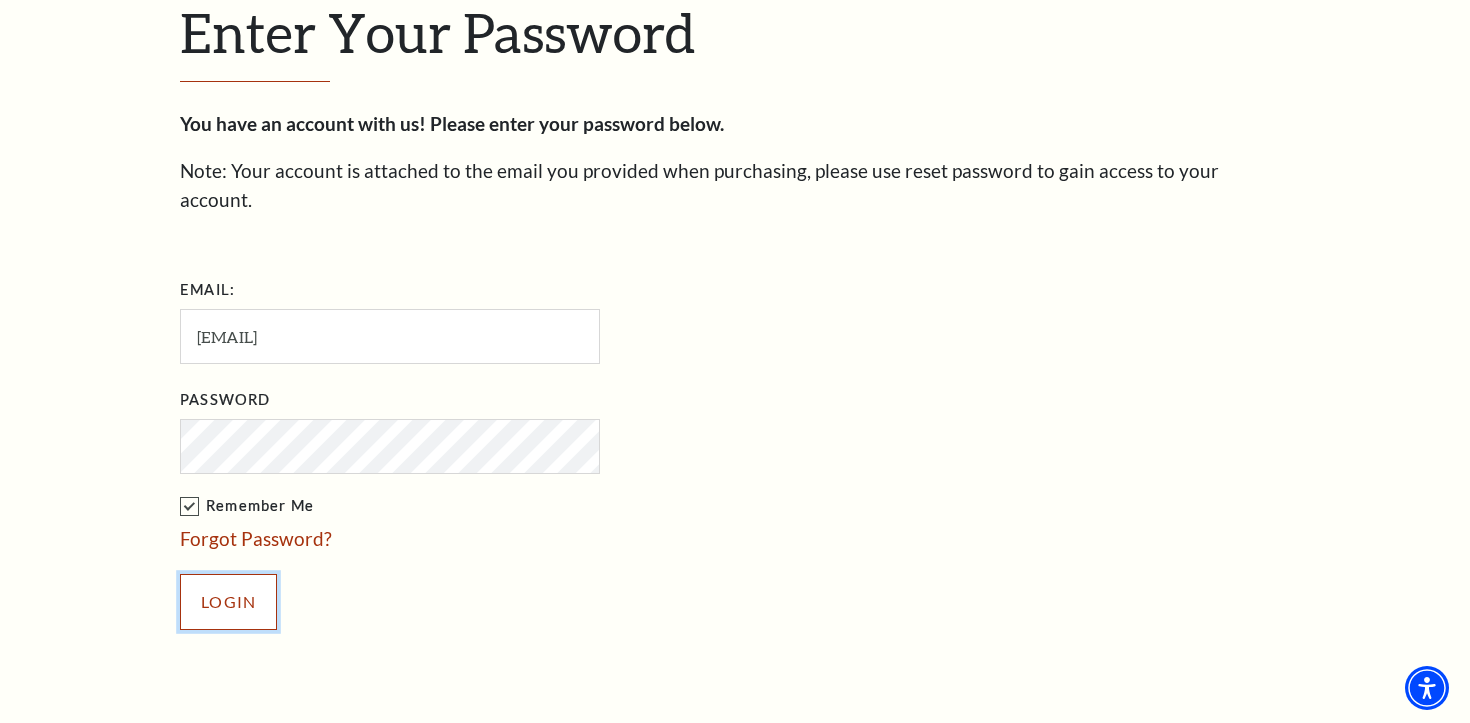 click on "Login" at bounding box center (228, 602) 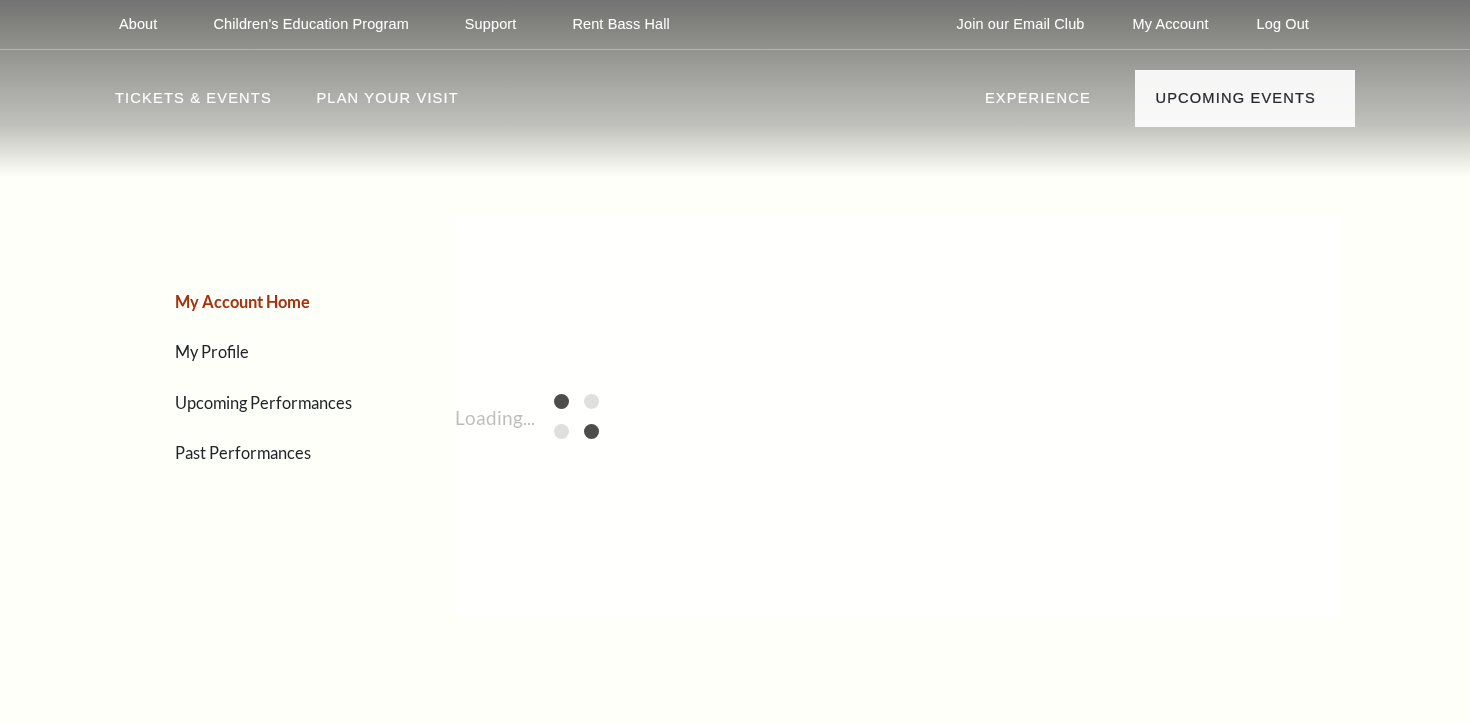 scroll, scrollTop: 0, scrollLeft: 0, axis: both 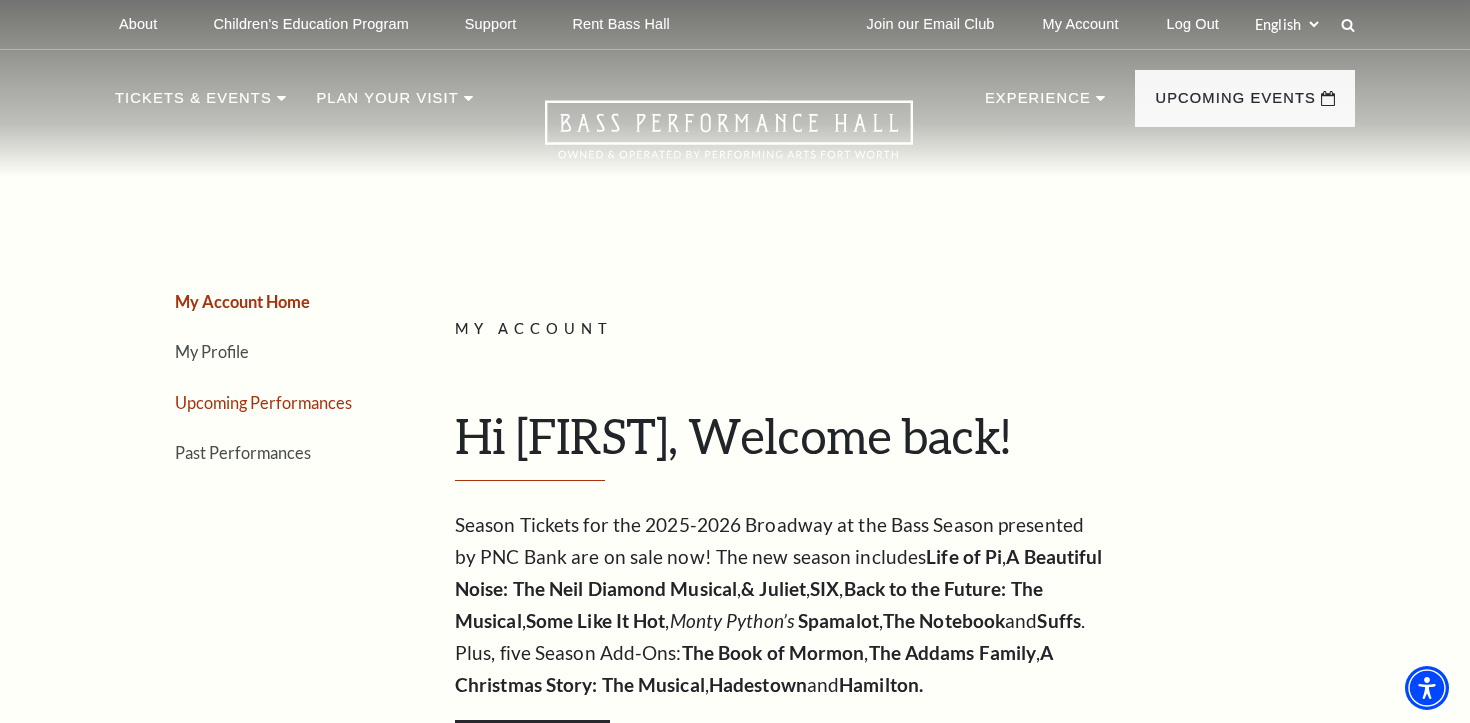 click on "Upcoming Performances" at bounding box center (263, 402) 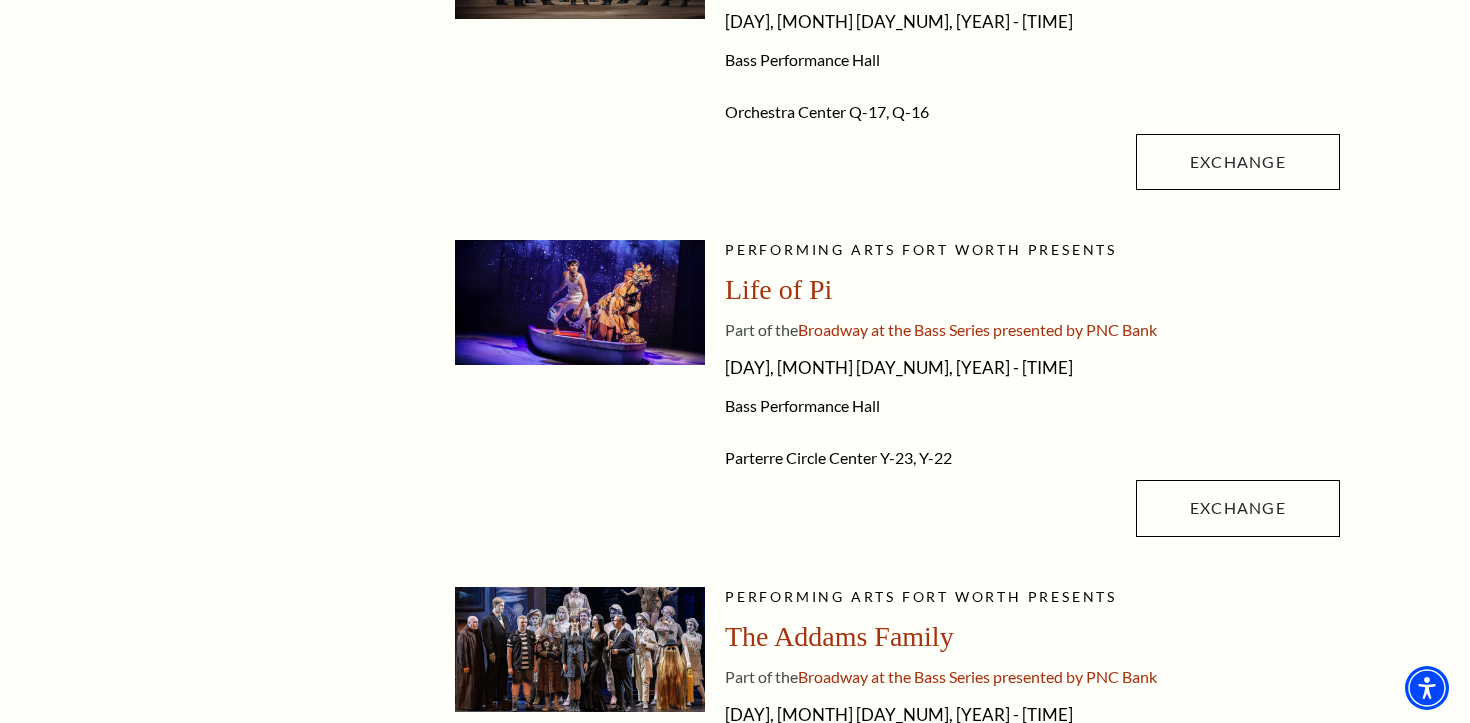 scroll, scrollTop: 1071, scrollLeft: 0, axis: vertical 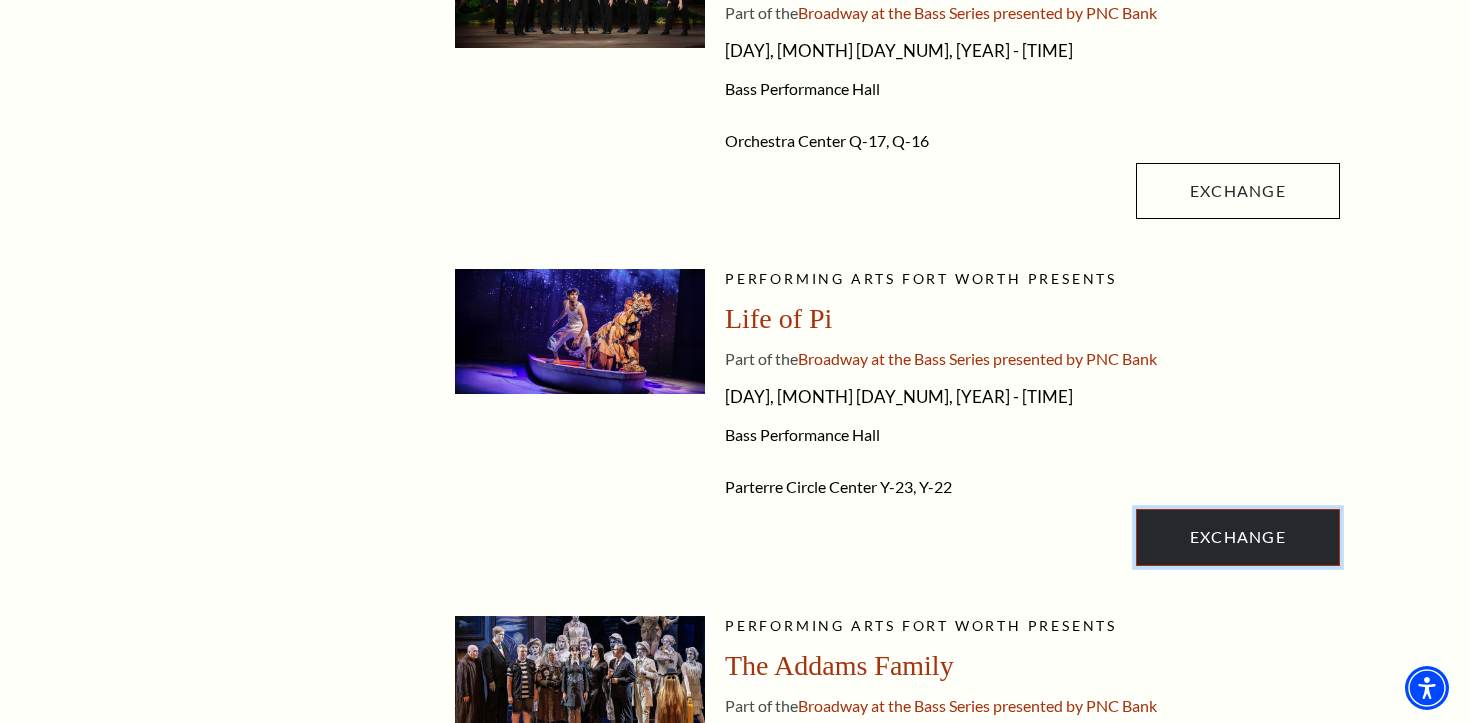 click on "Exchange" at bounding box center [1238, 537] 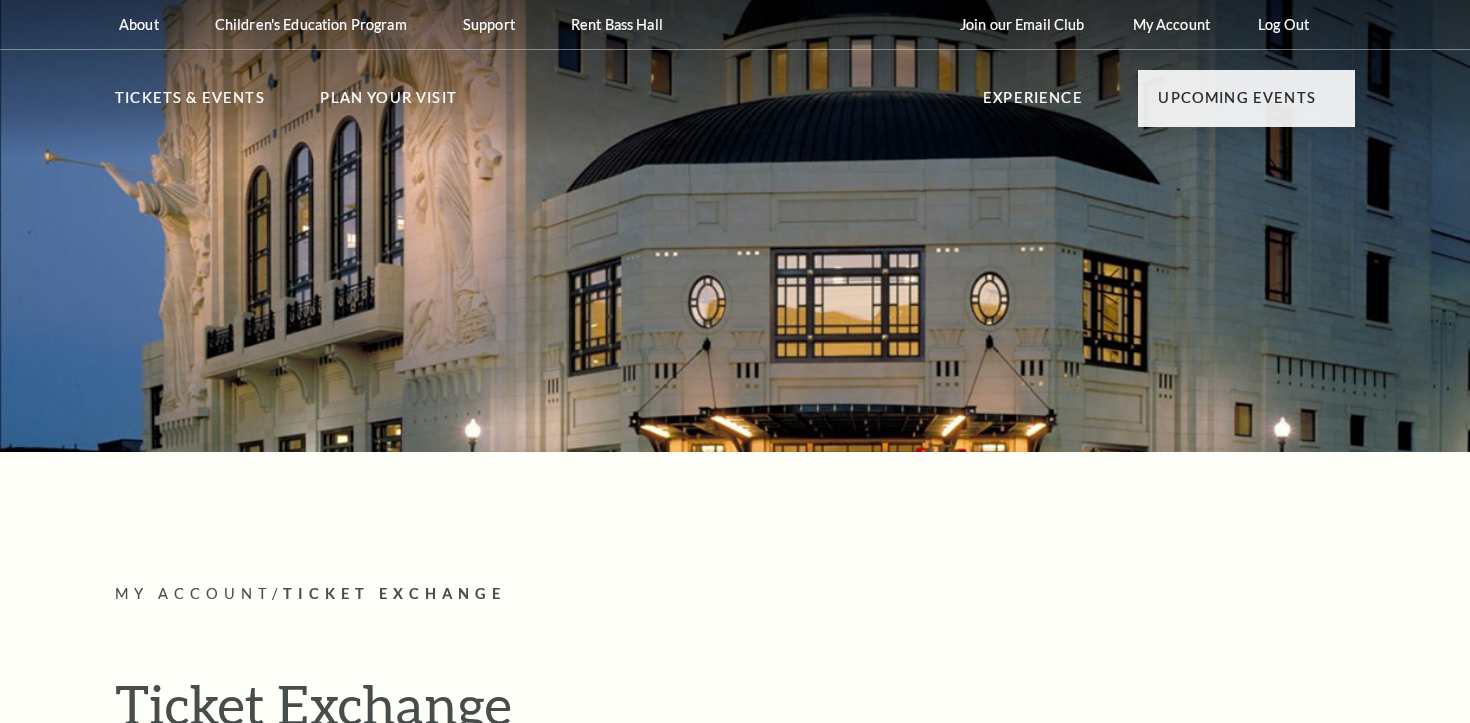scroll, scrollTop: 0, scrollLeft: 0, axis: both 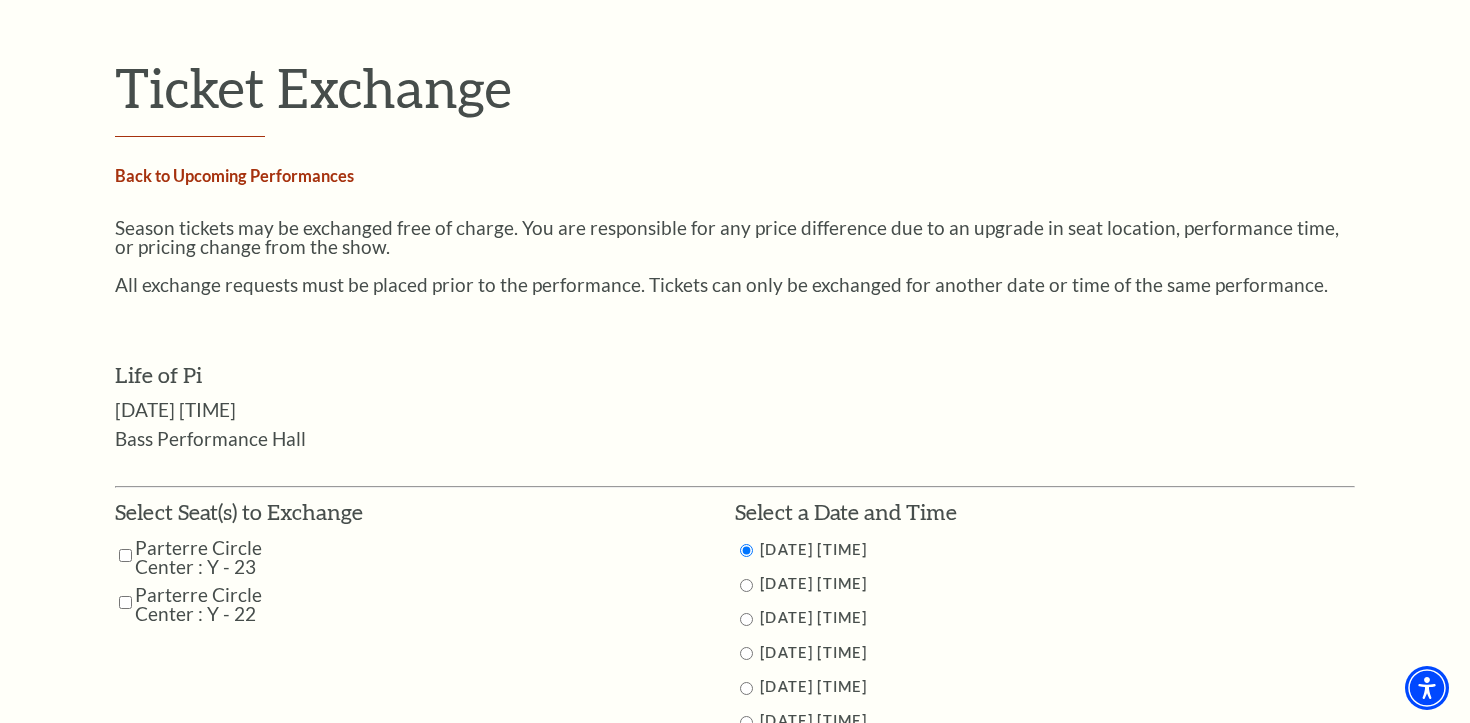 click on "Back to Upcoming Performances" at bounding box center [234, 175] 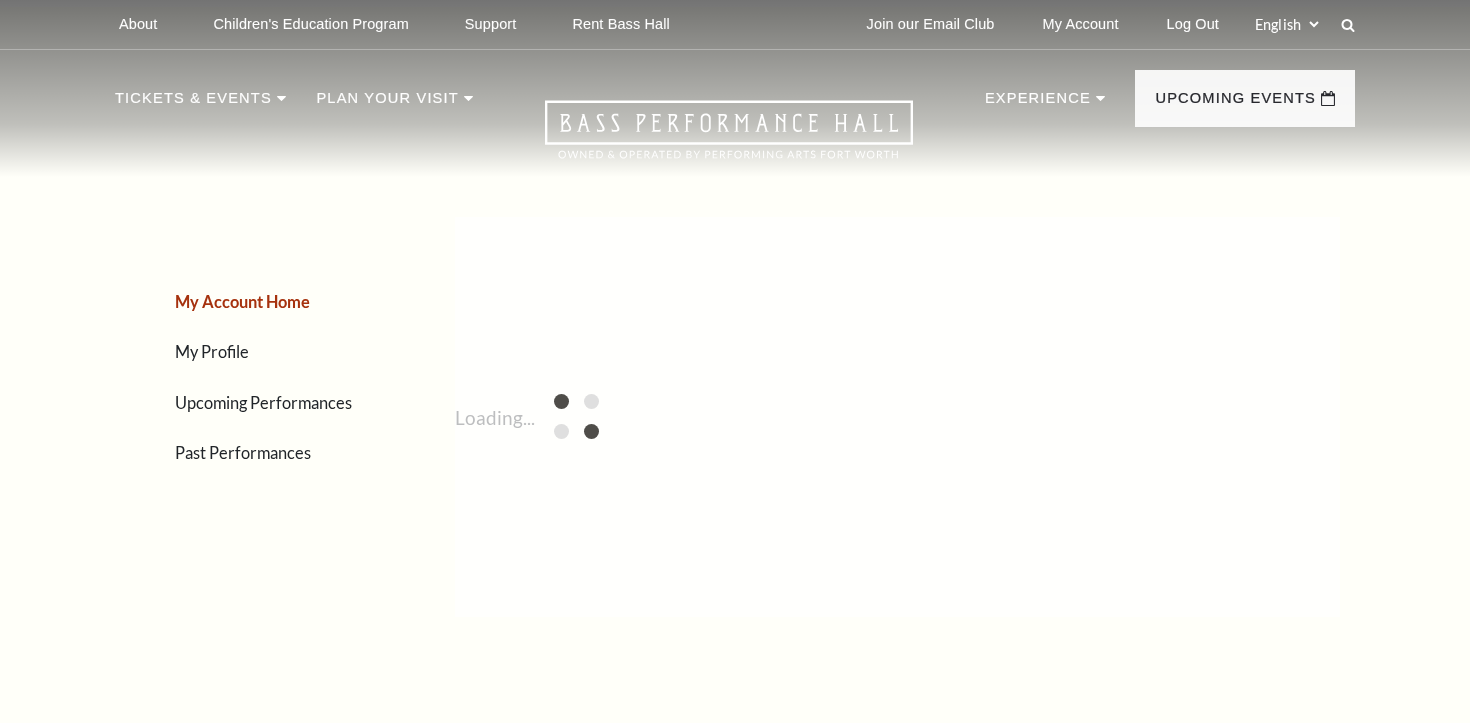 scroll, scrollTop: 0, scrollLeft: 0, axis: both 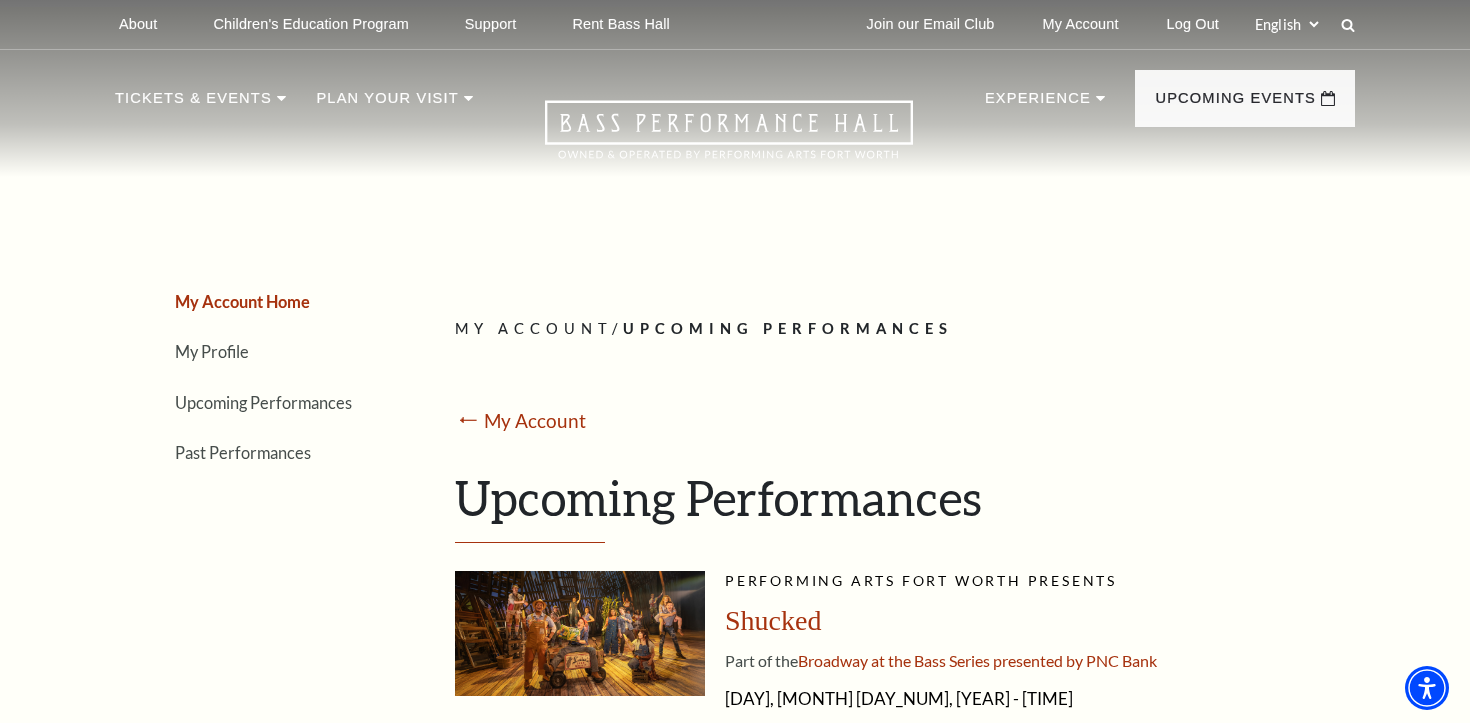 click on "My Account Home" at bounding box center (242, 301) 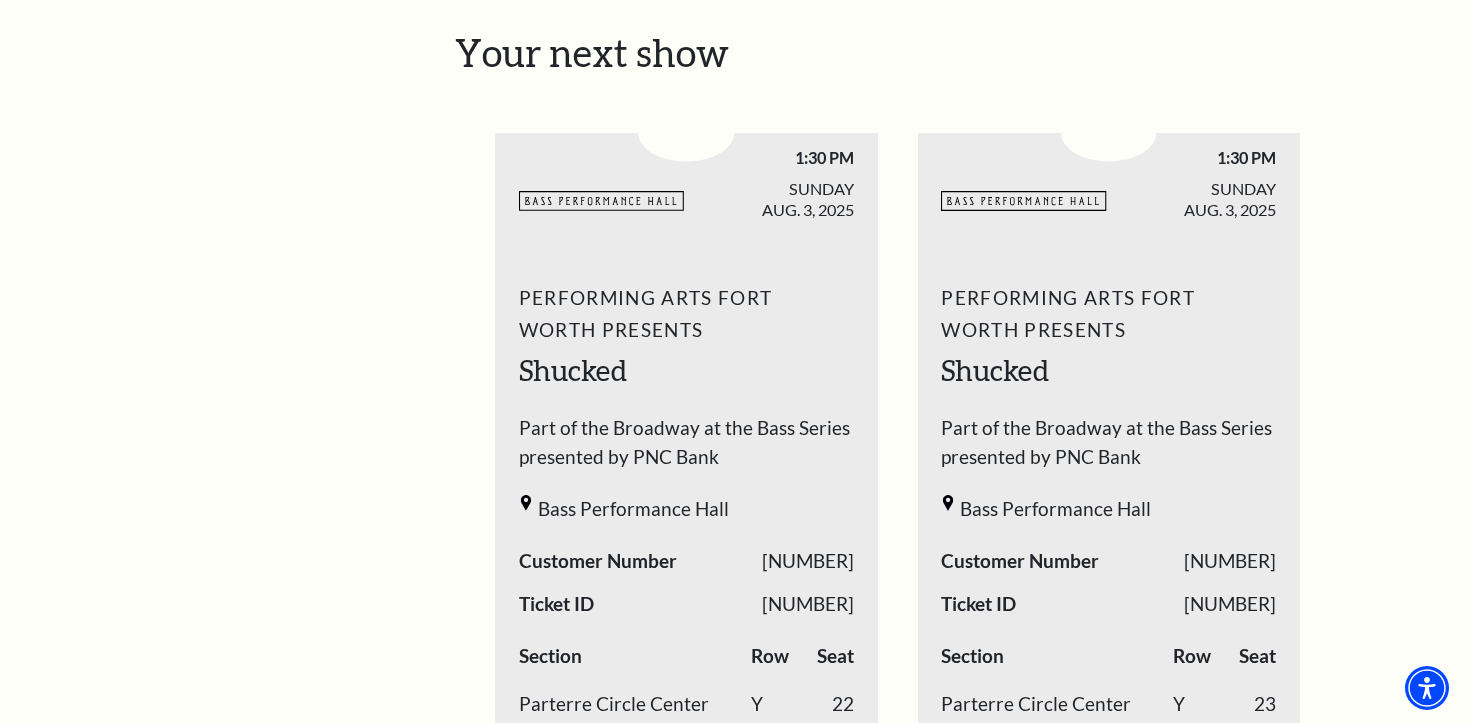 scroll, scrollTop: 0, scrollLeft: 0, axis: both 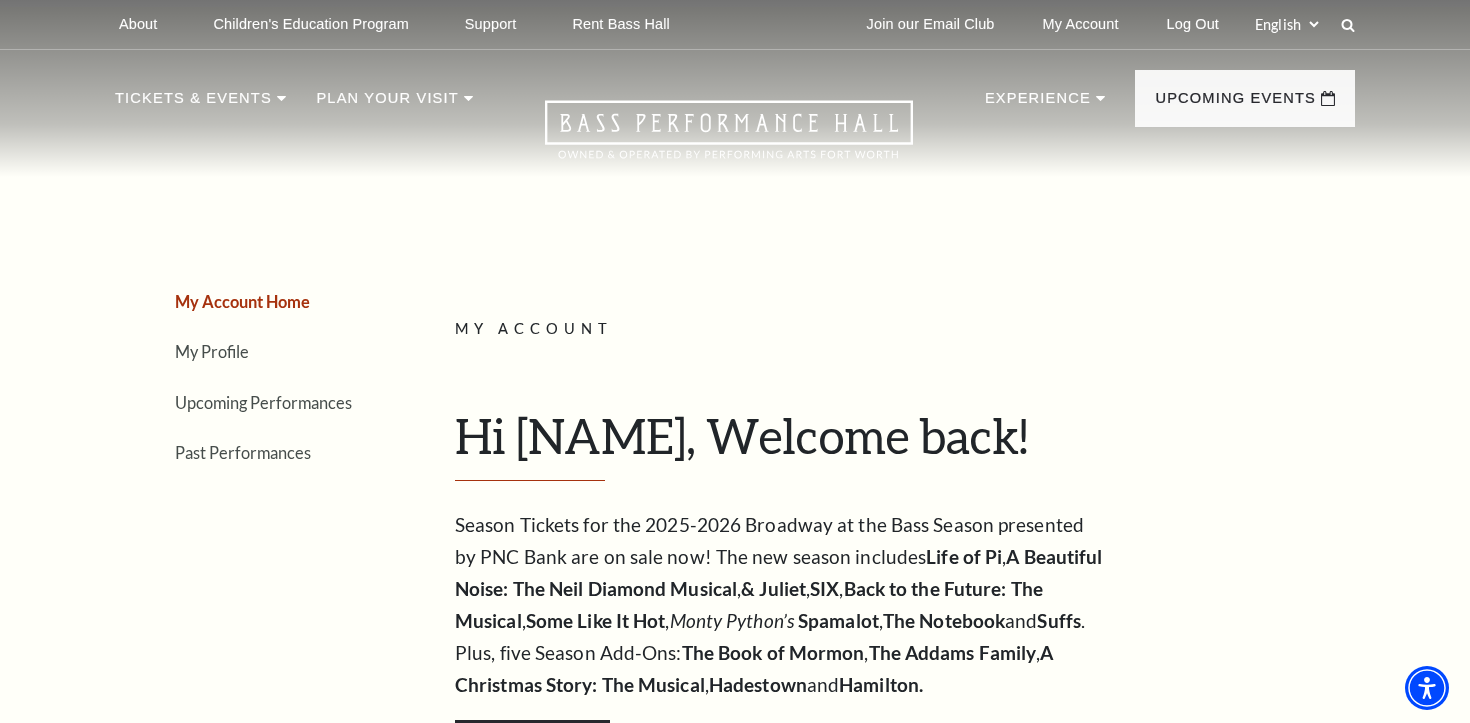 click on "Select: English Español" at bounding box center (1296, 24) 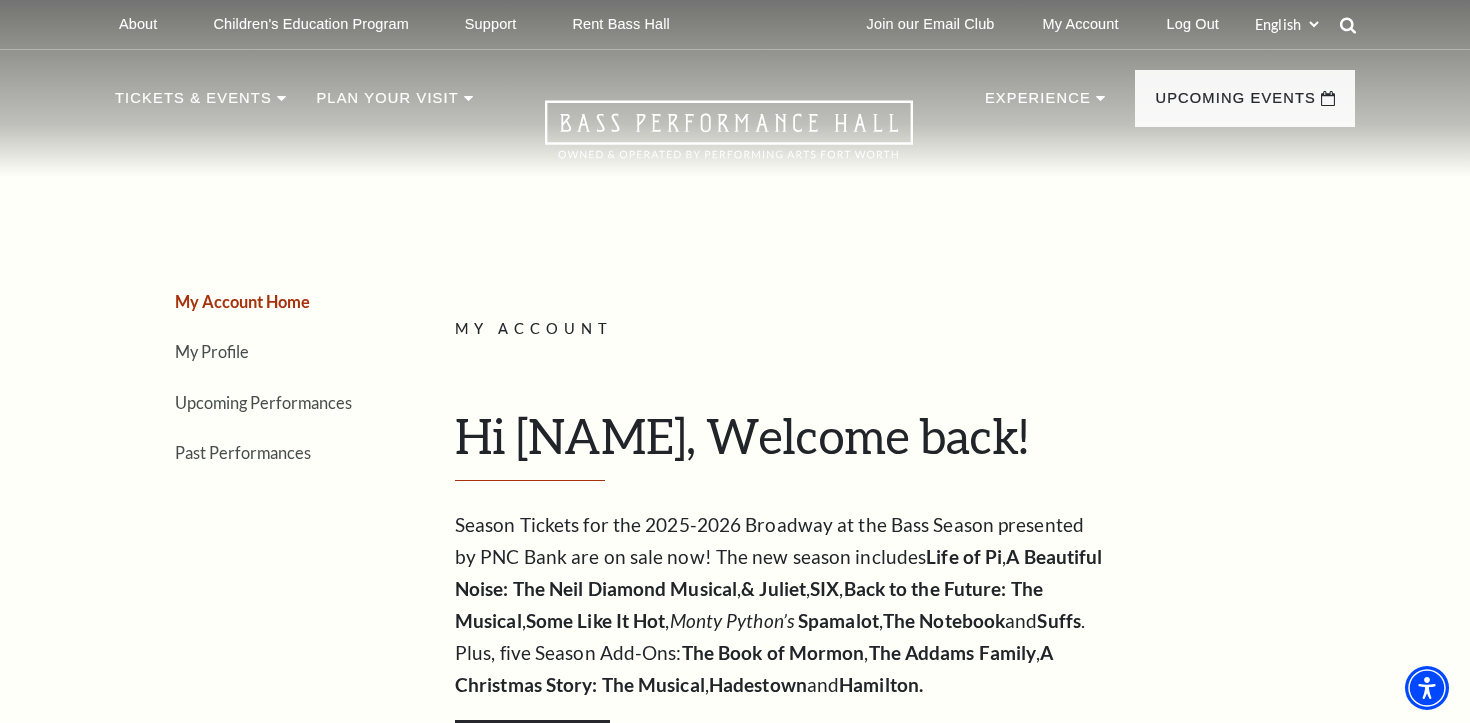 click 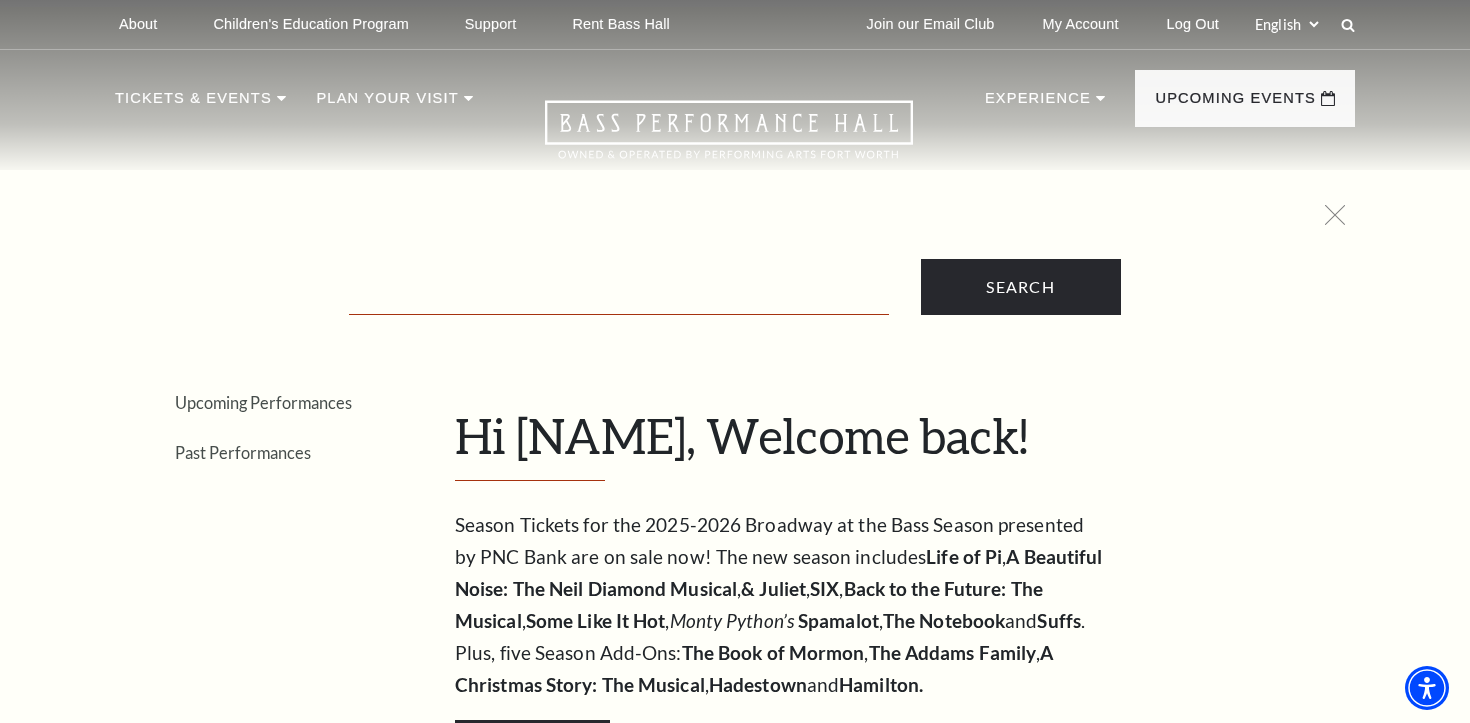 click at bounding box center (619, 294) 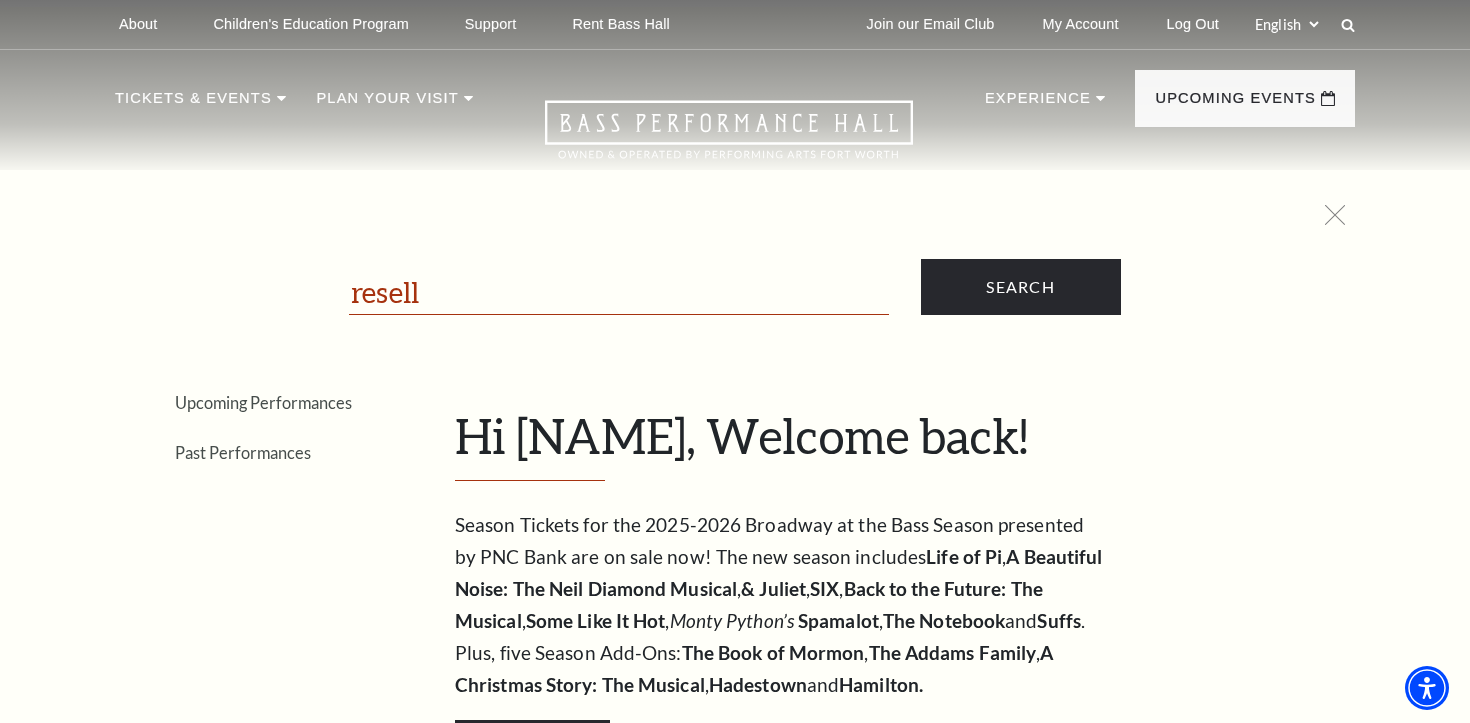 type on "resell" 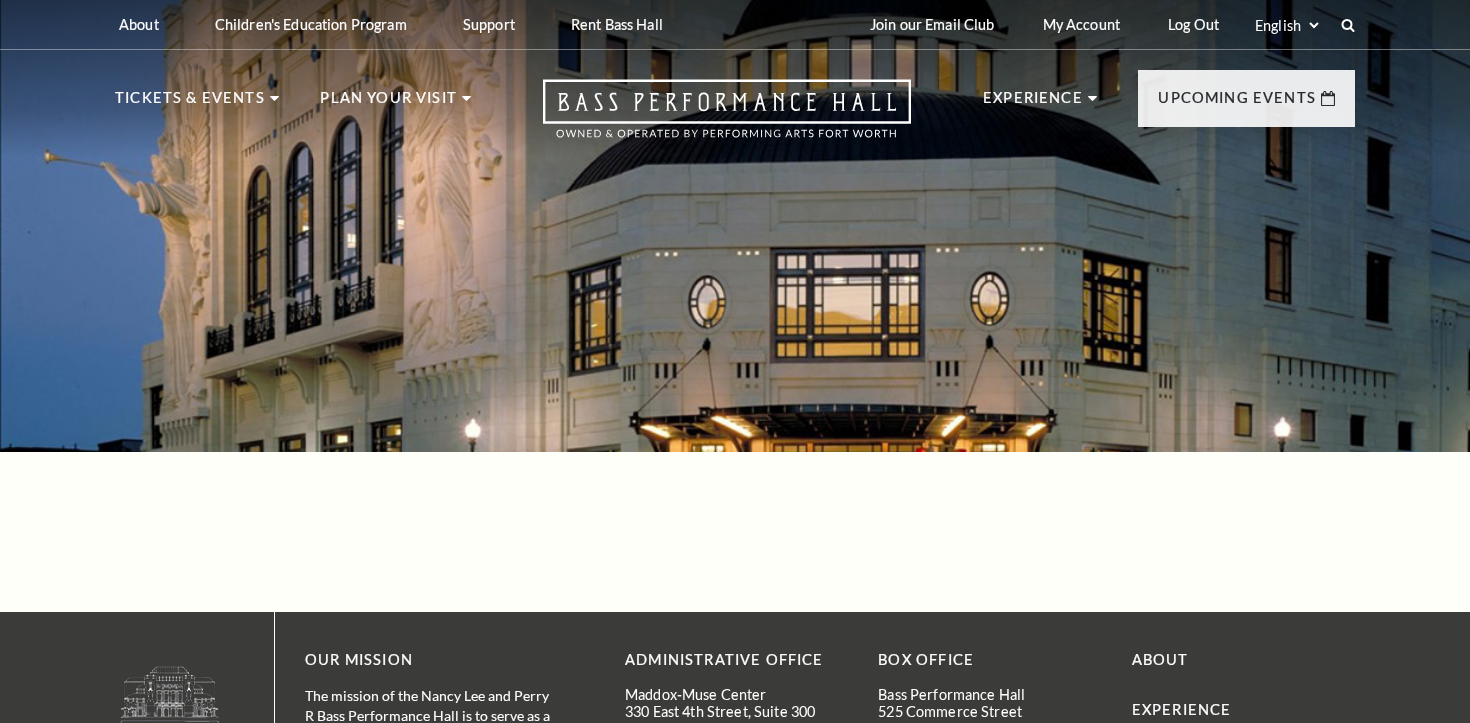 scroll, scrollTop: 0, scrollLeft: 0, axis: both 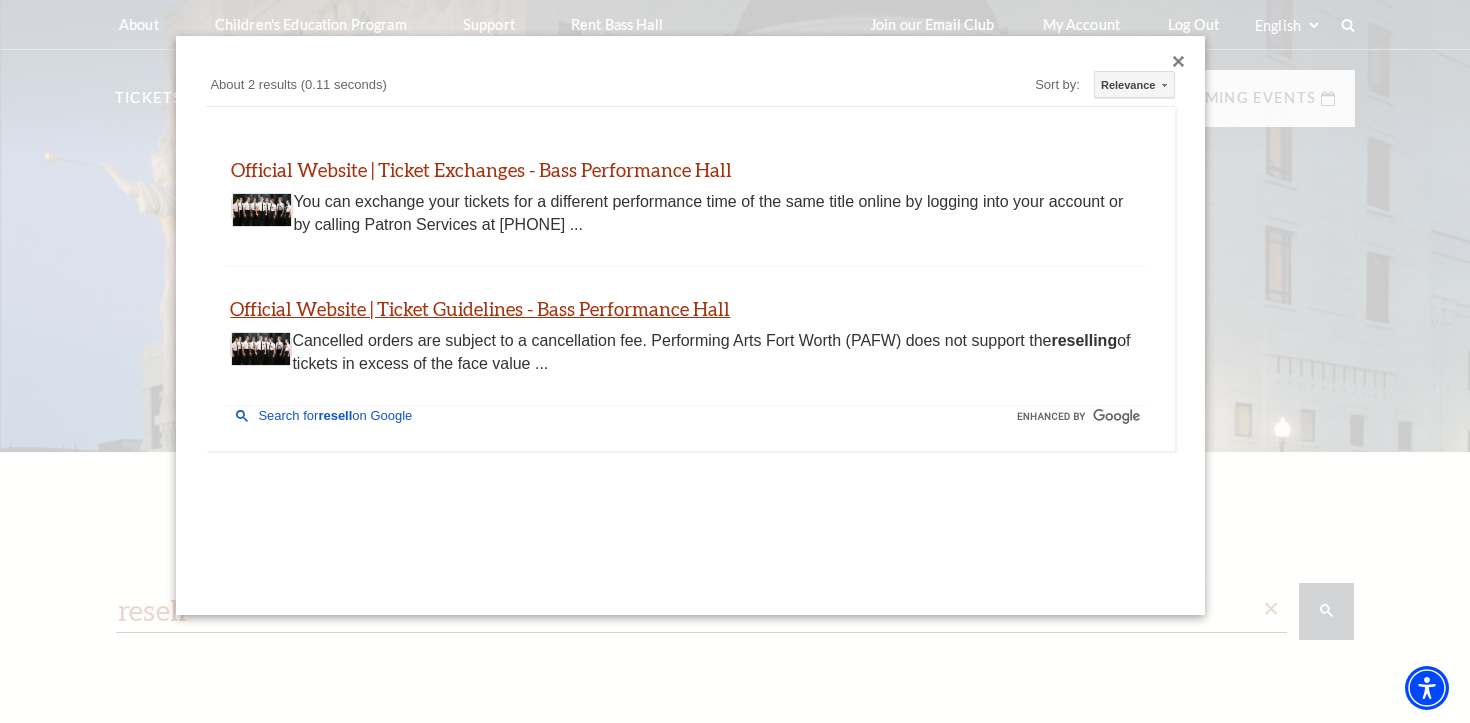 click on "Official Website | Ticket Guidelines - Bass Performance Hall" at bounding box center [480, 308] 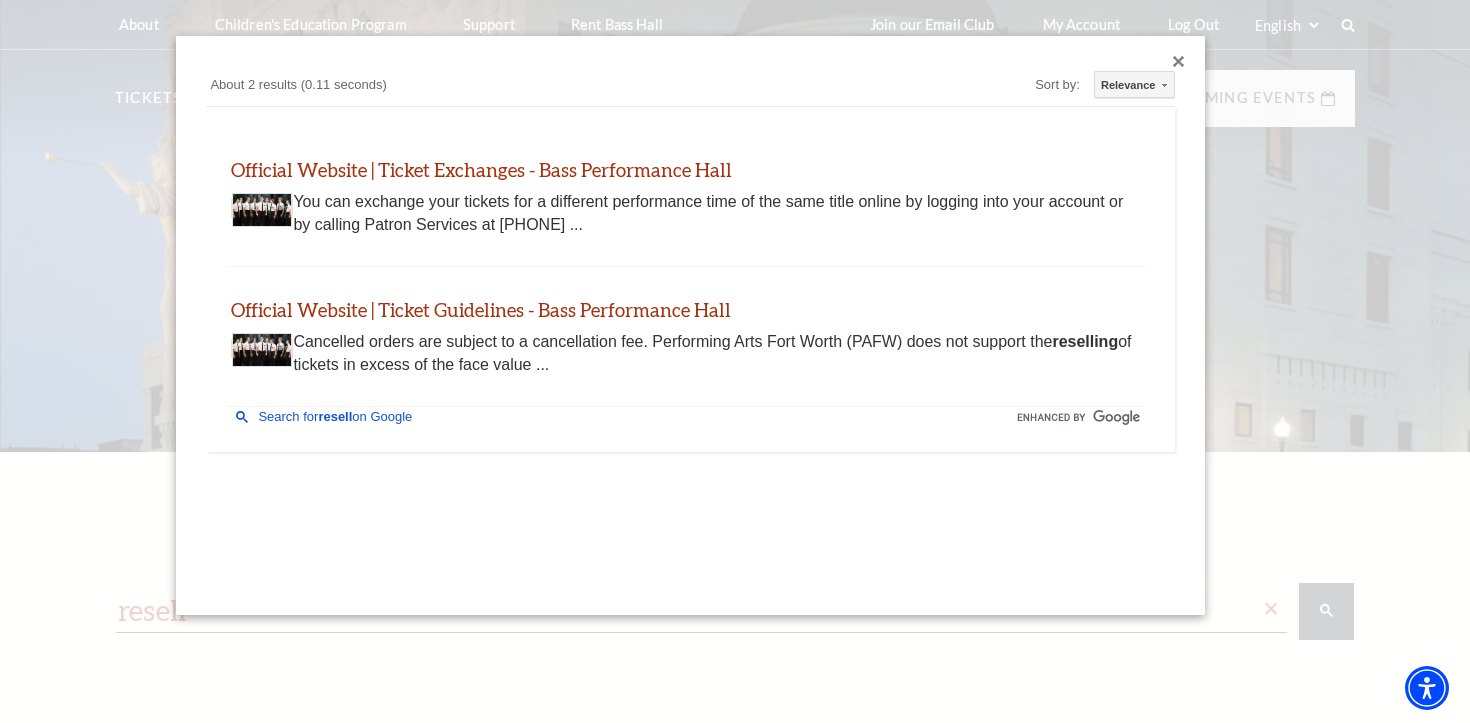 click at bounding box center [1179, 62] 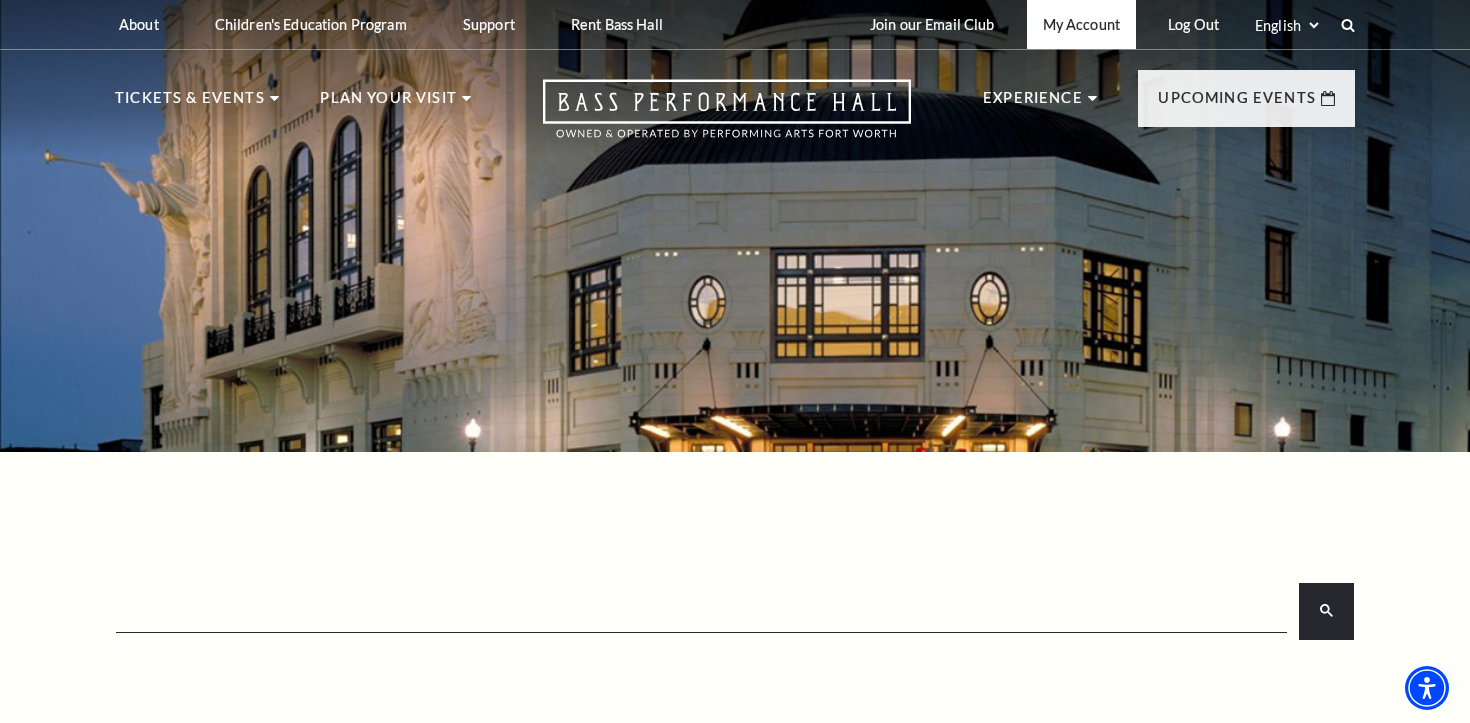 click on "My Account" at bounding box center [1081, 24] 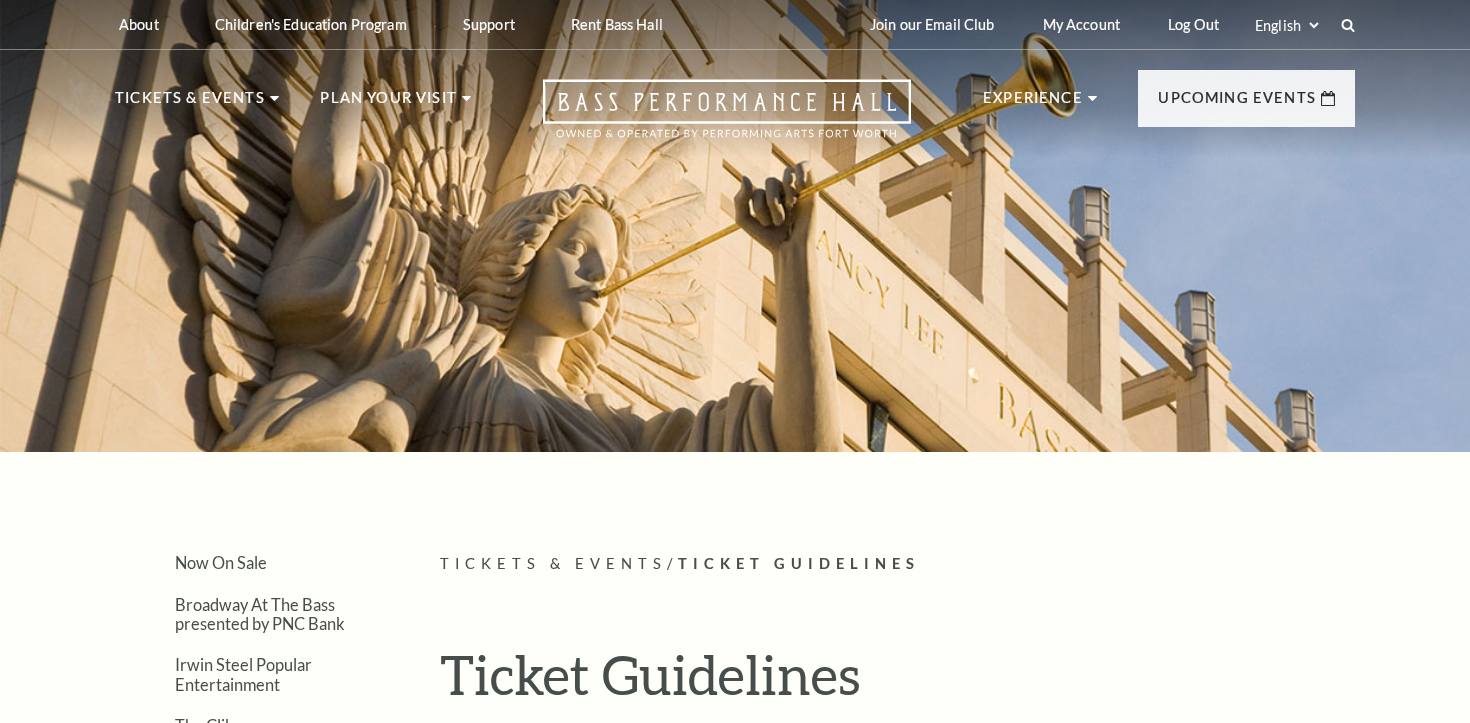 scroll, scrollTop: 0, scrollLeft: 0, axis: both 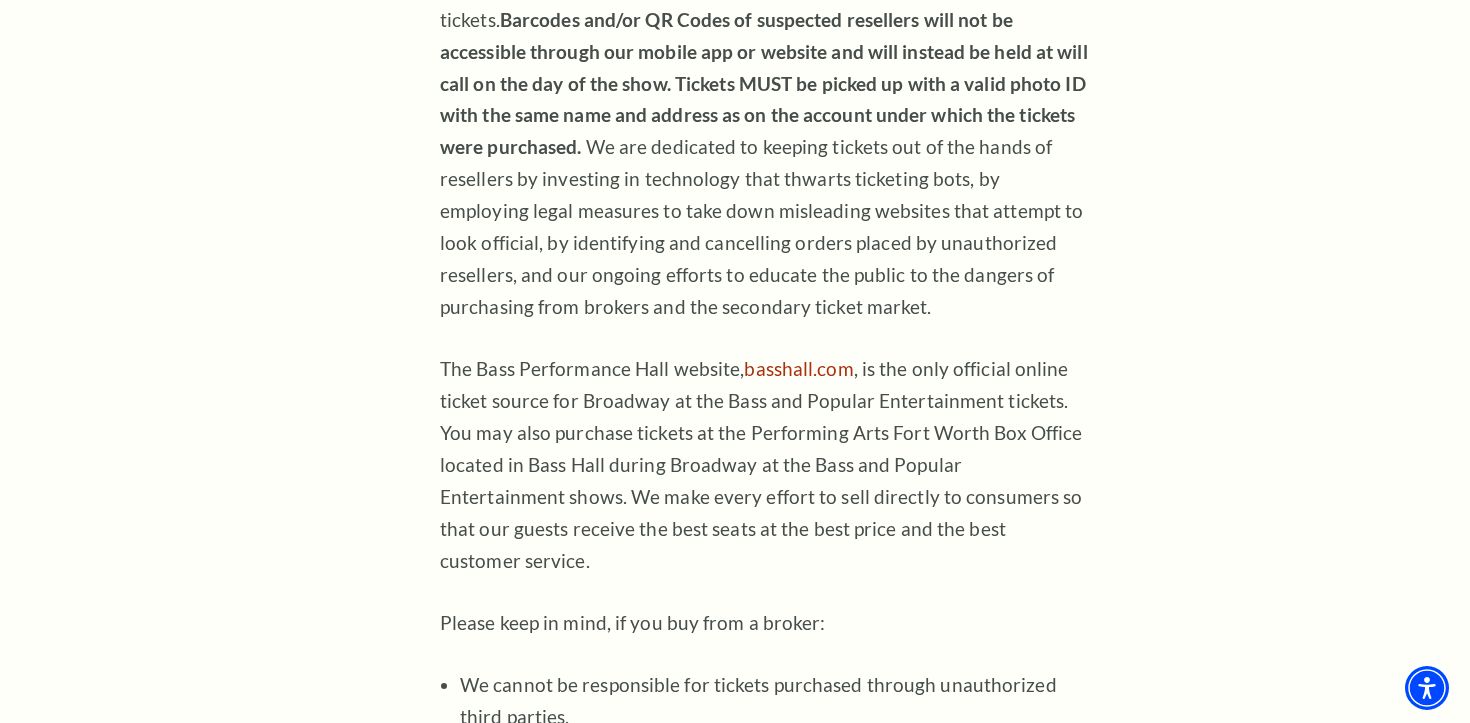 click on "The Bass Performance Hall website,  basshall.com , is the only official online ticket source for Broadway at the Bass and Popular Entertainment tickets. You may also purchase tickets at the Performing Arts Fort Worth Box Office located in Bass Hall during Broadway at the Bass and Popular Entertainment shows. We make every effort to sell directly to consumers so that our guests receive the best seats at the best price and the best customer service." at bounding box center [765, 465] 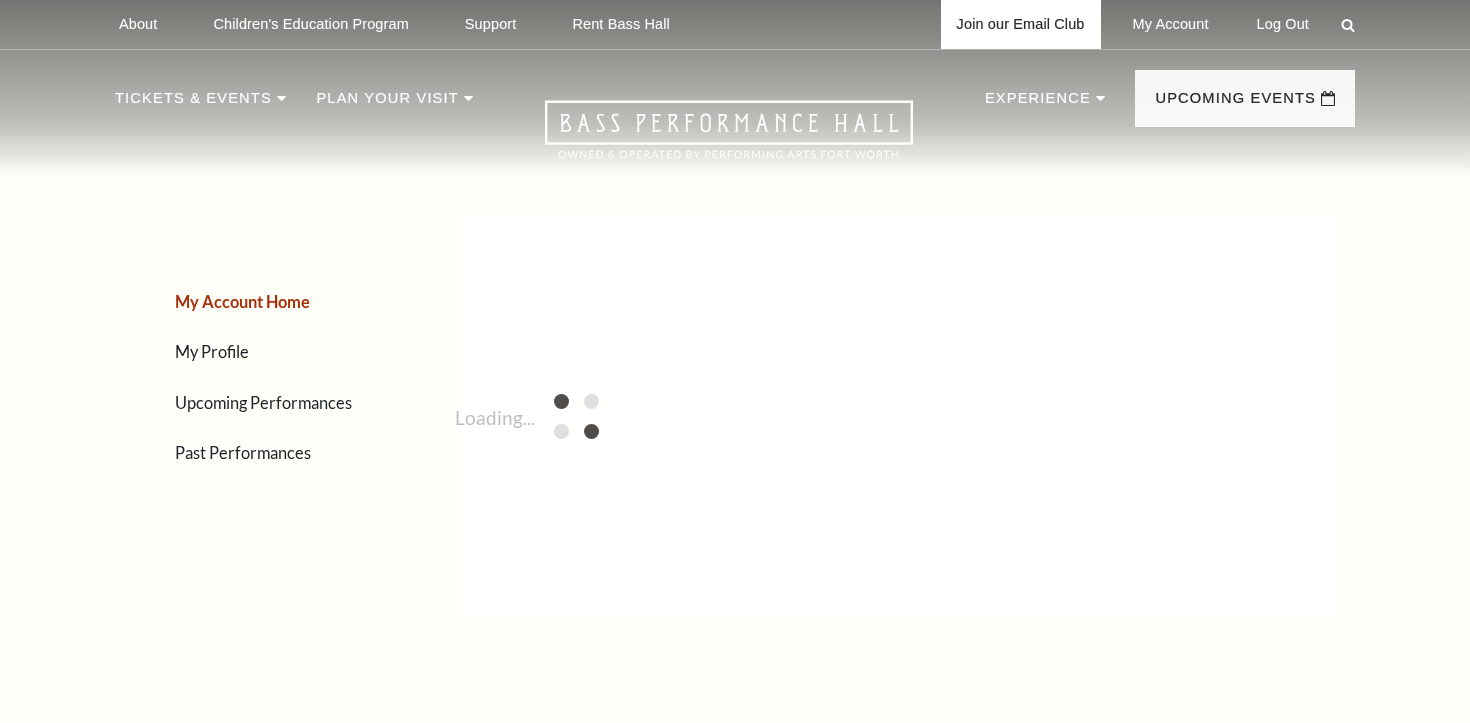 scroll, scrollTop: 0, scrollLeft: 0, axis: both 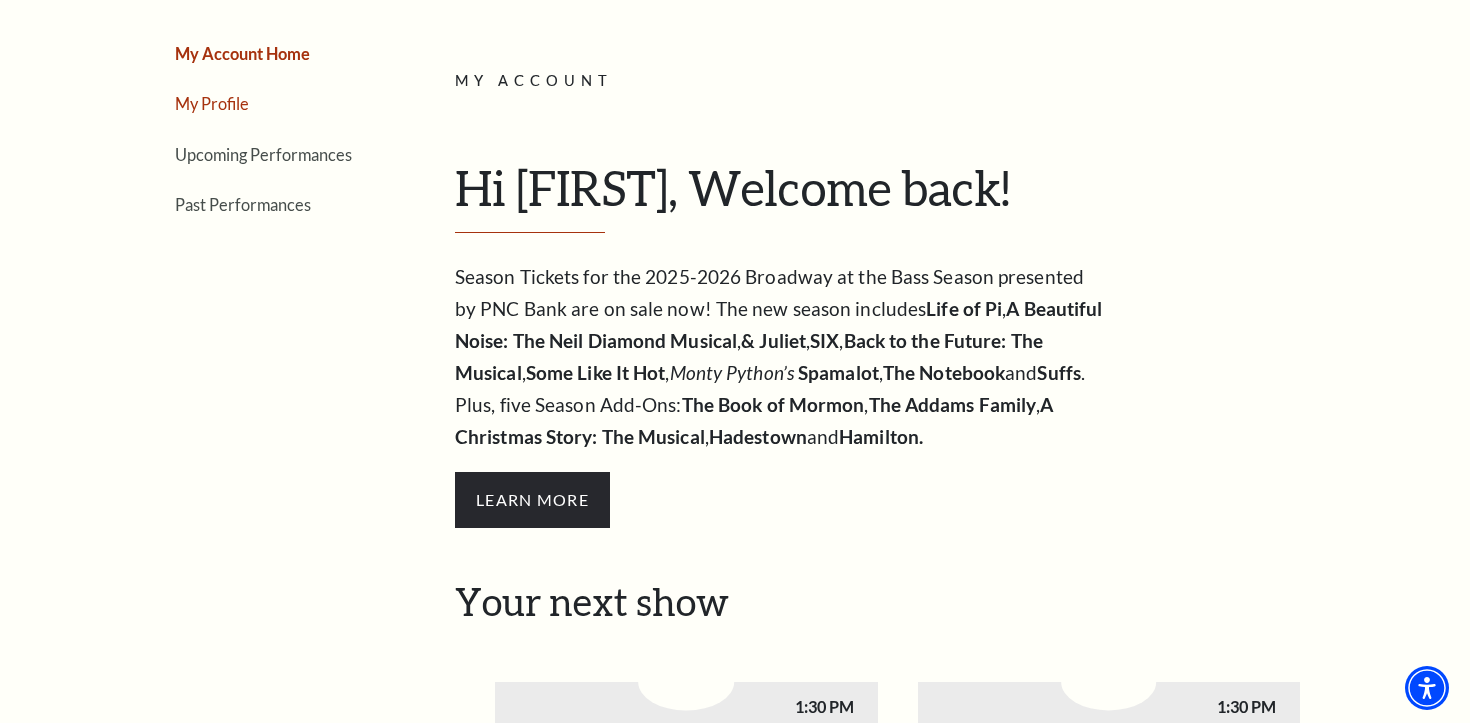 click on "My Profile" at bounding box center (212, 103) 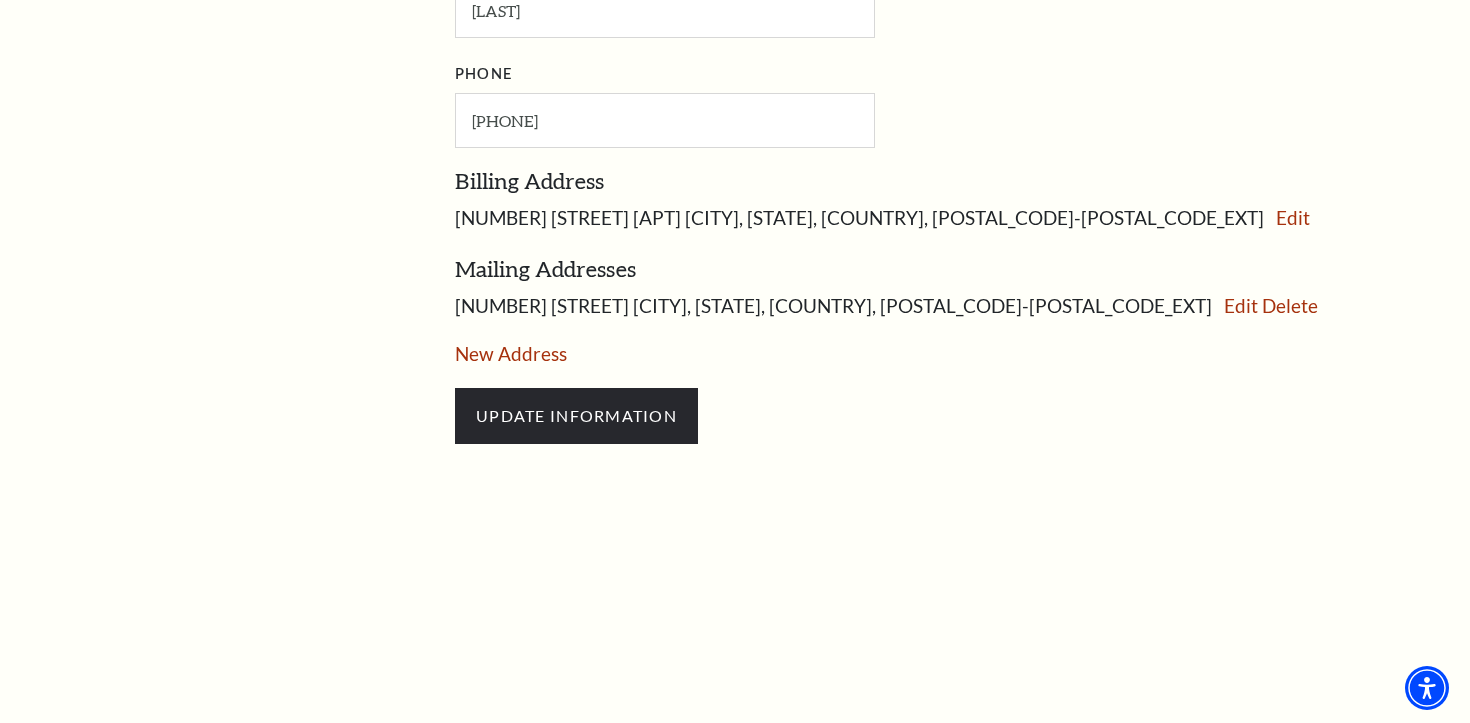 scroll, scrollTop: 1199, scrollLeft: 0, axis: vertical 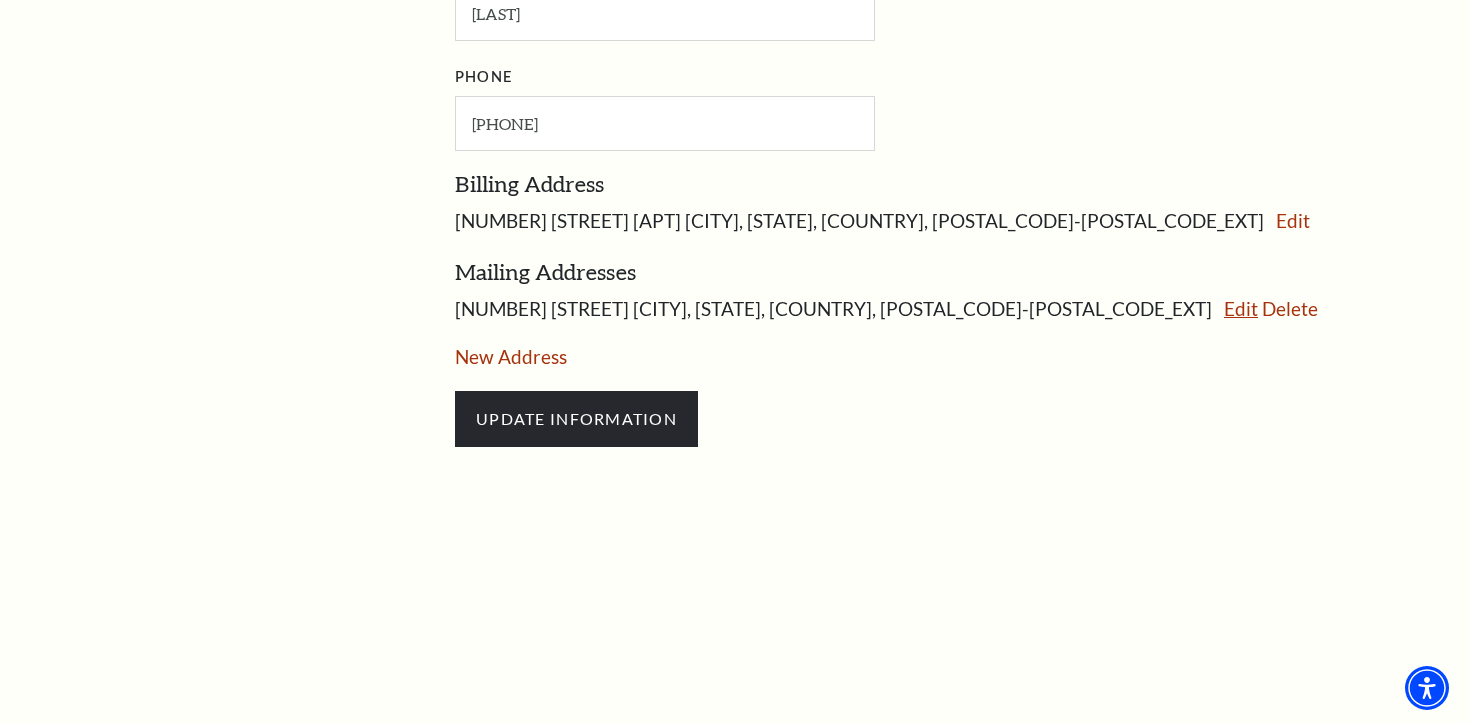 click on "Edit" at bounding box center (1241, 308) 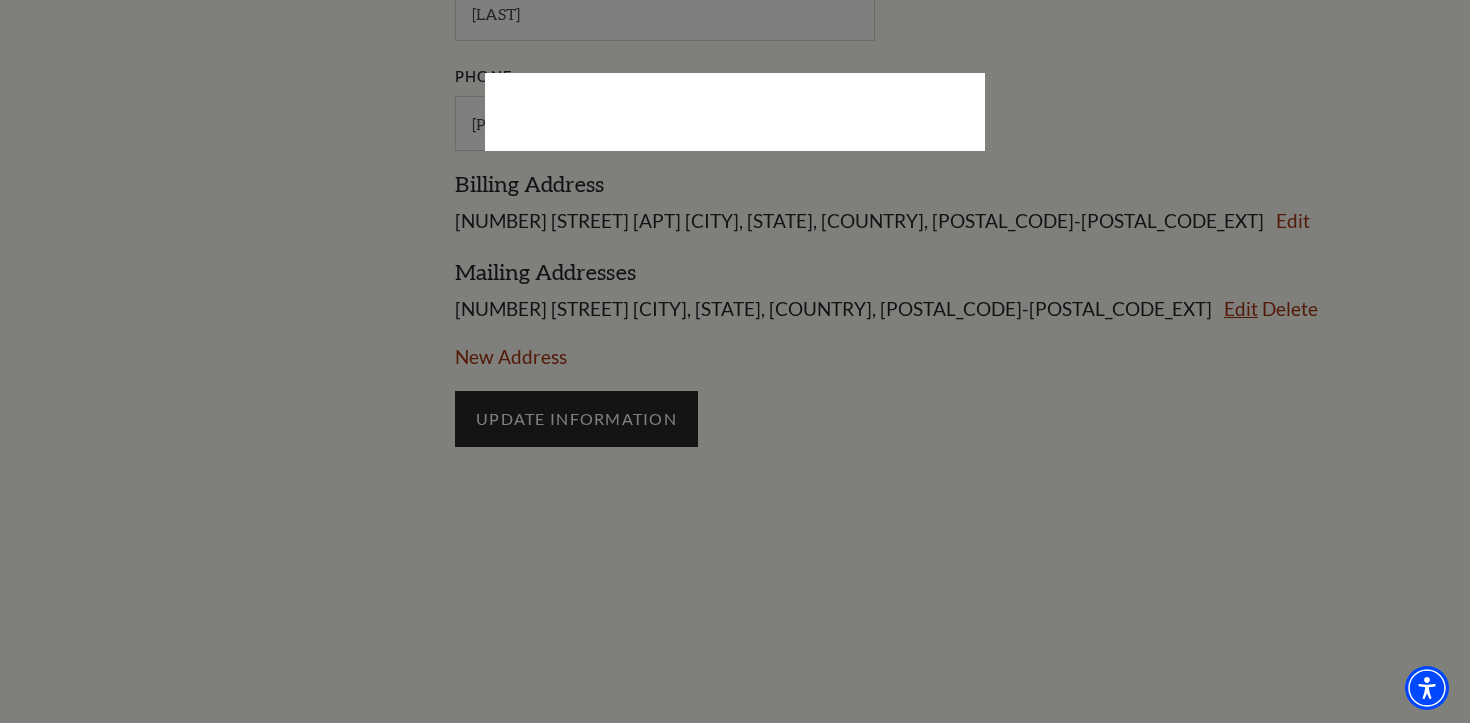 select on "1" 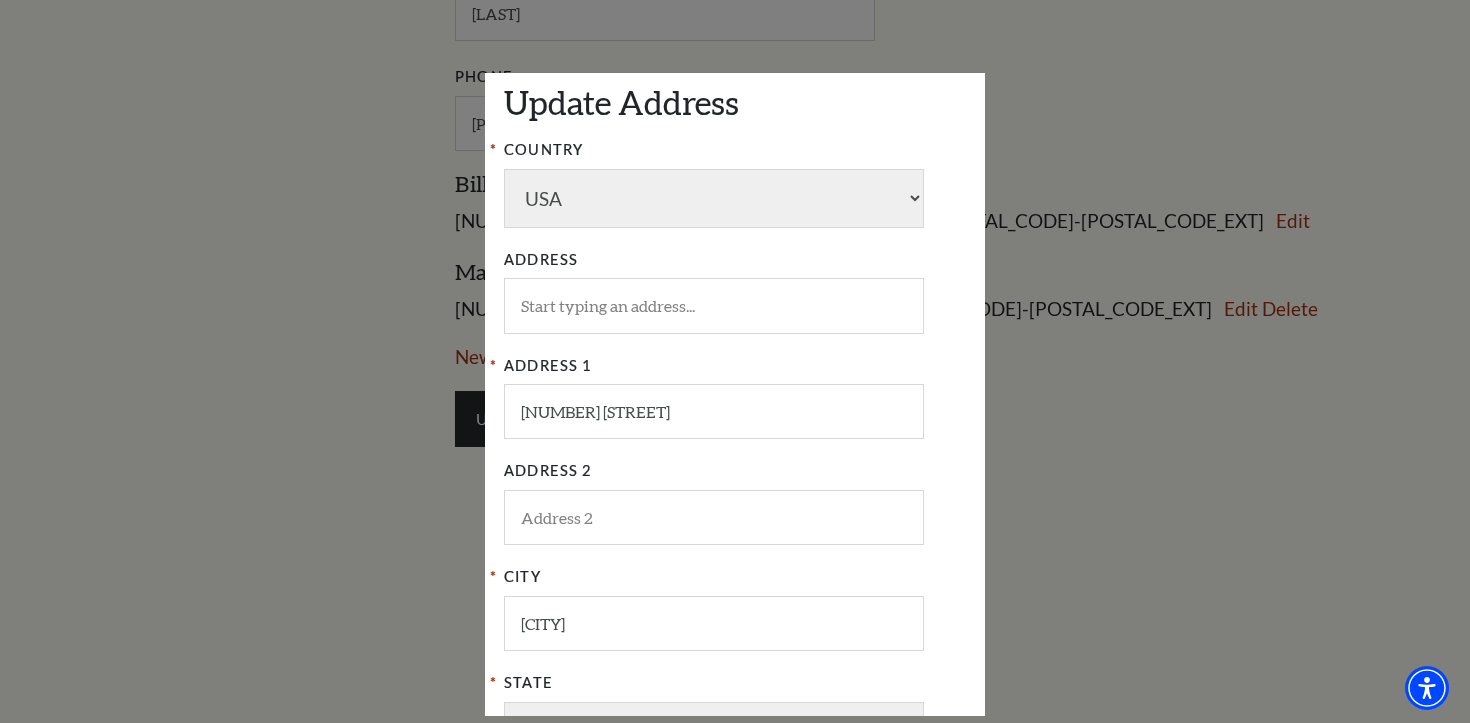 scroll, scrollTop: 227, scrollLeft: 0, axis: vertical 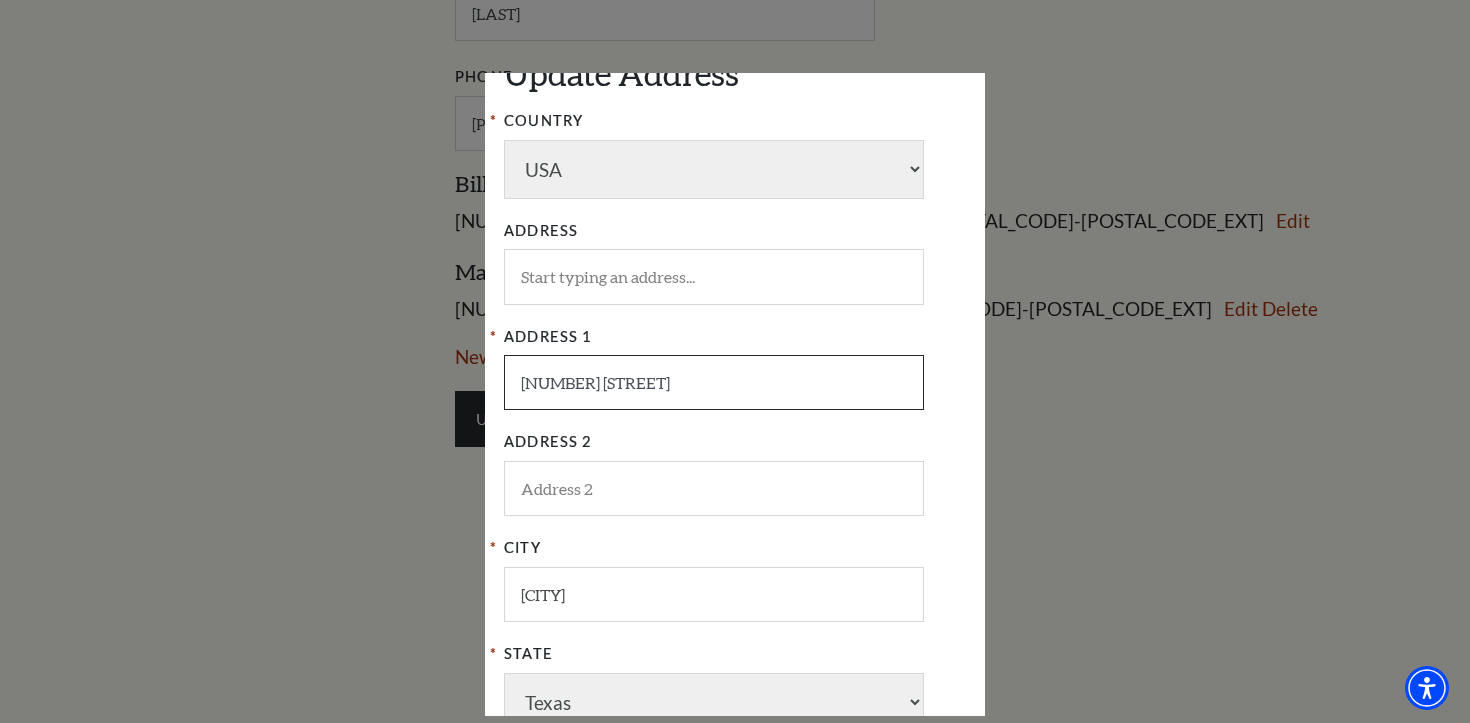 click on "6305 Dublin Dr" at bounding box center [714, 382] 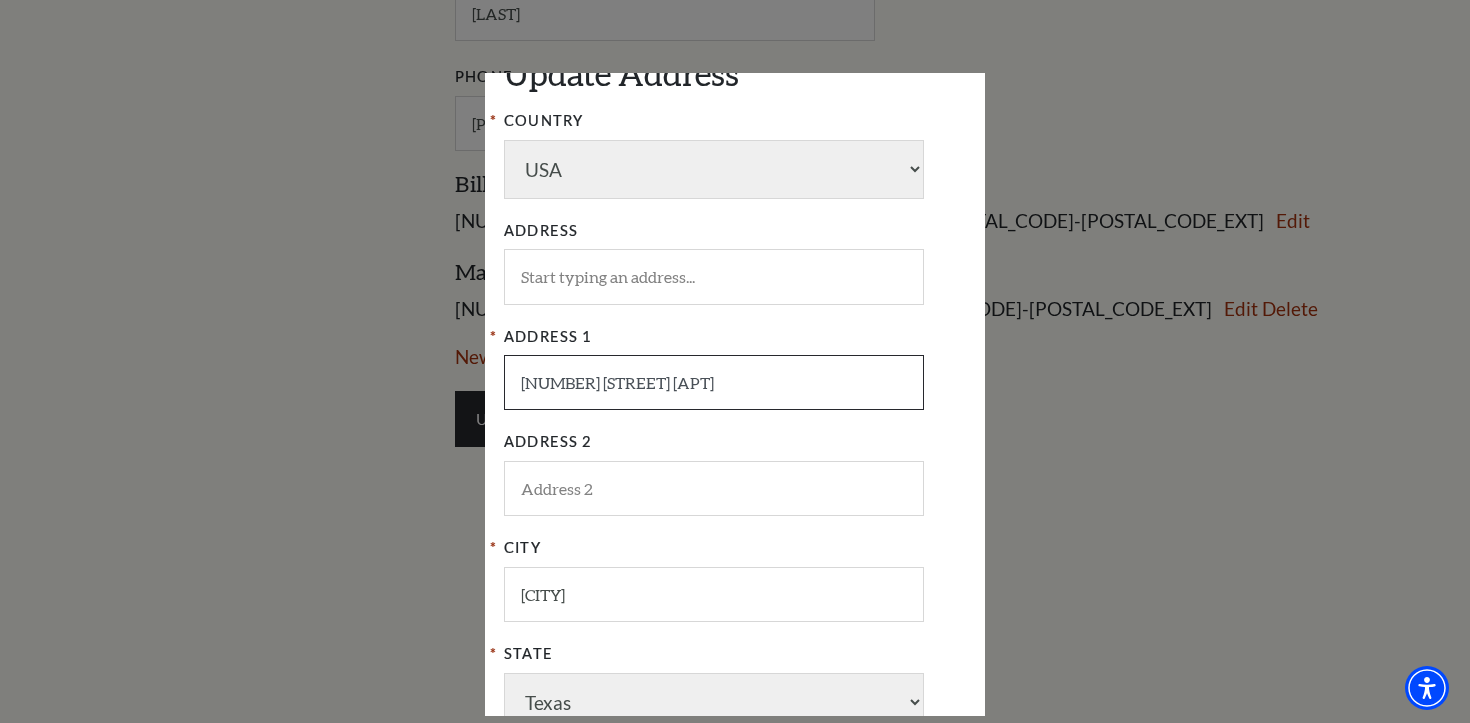 type on "300 S Watters Rd Apt 118" 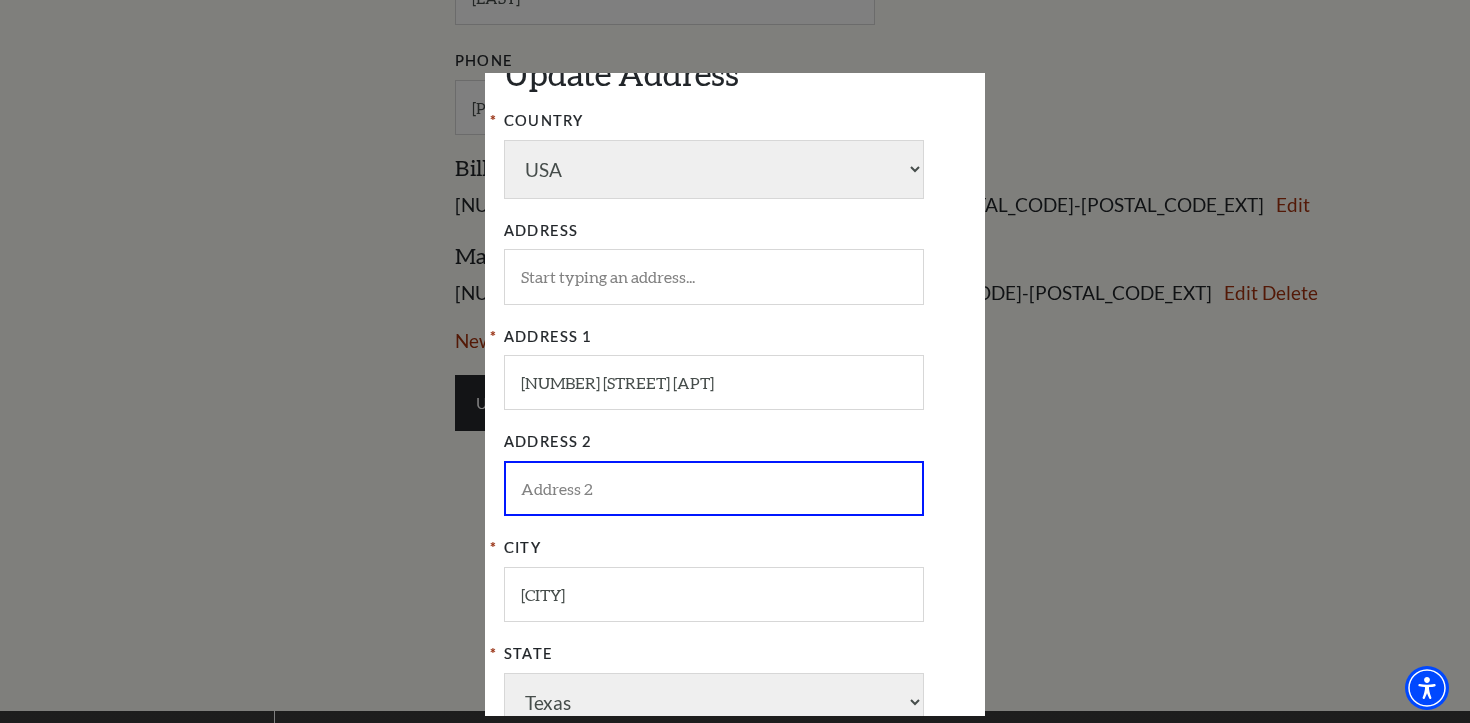 scroll, scrollTop: 1183, scrollLeft: 0, axis: vertical 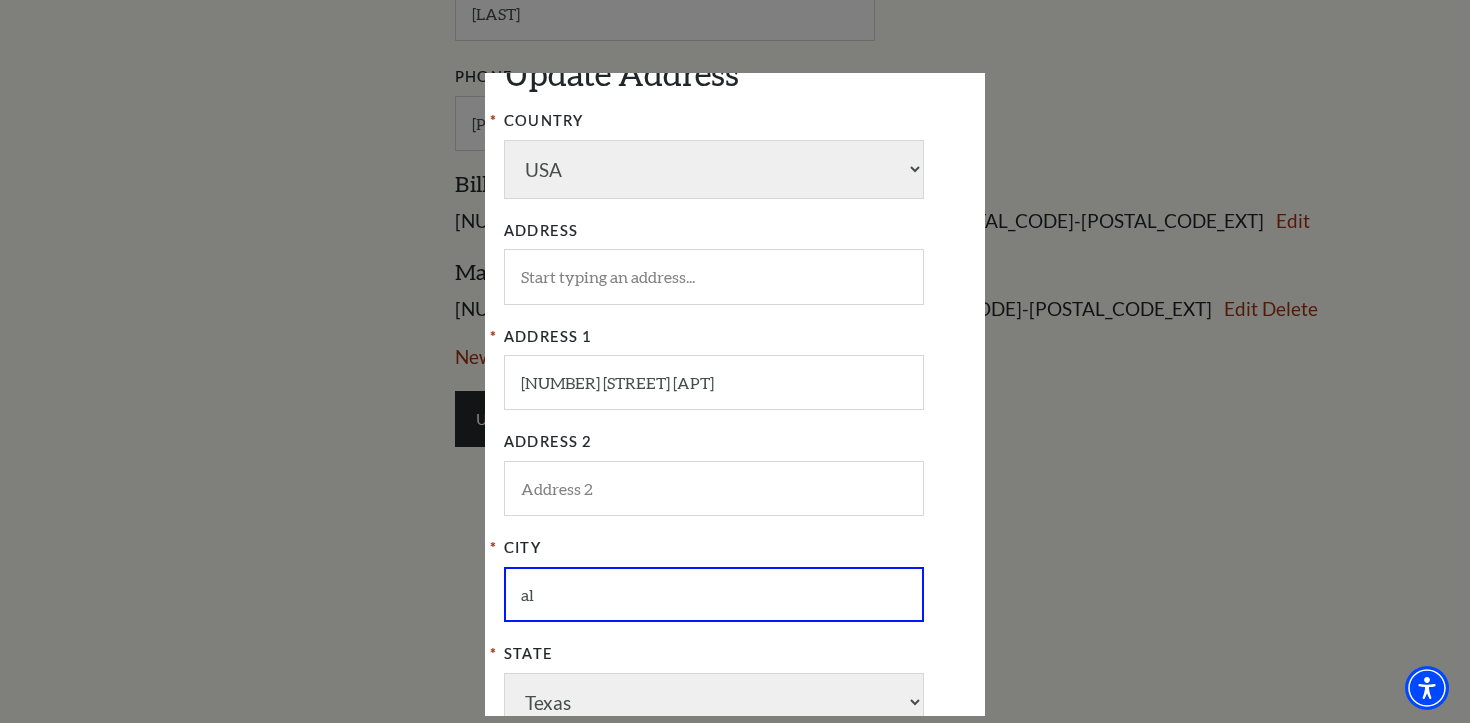 type on "a" 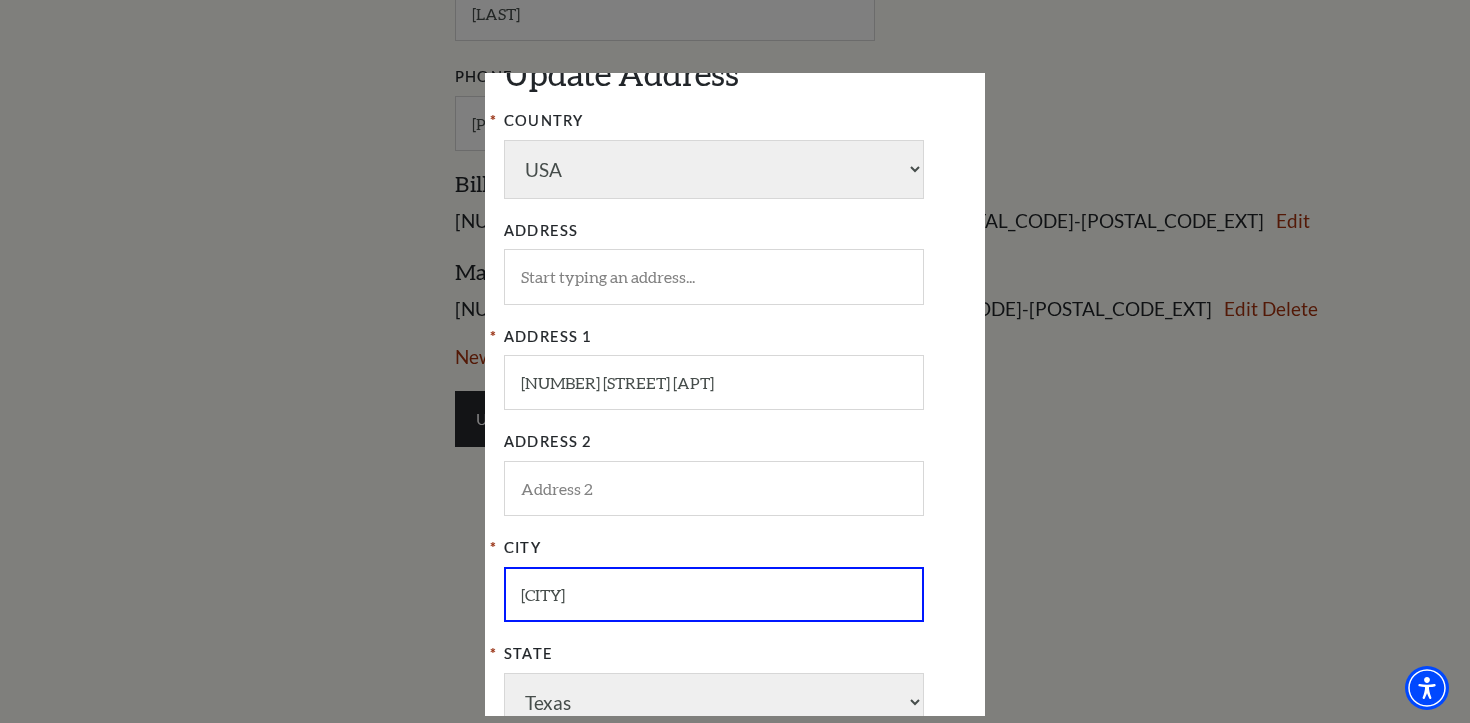 type on "Allen" 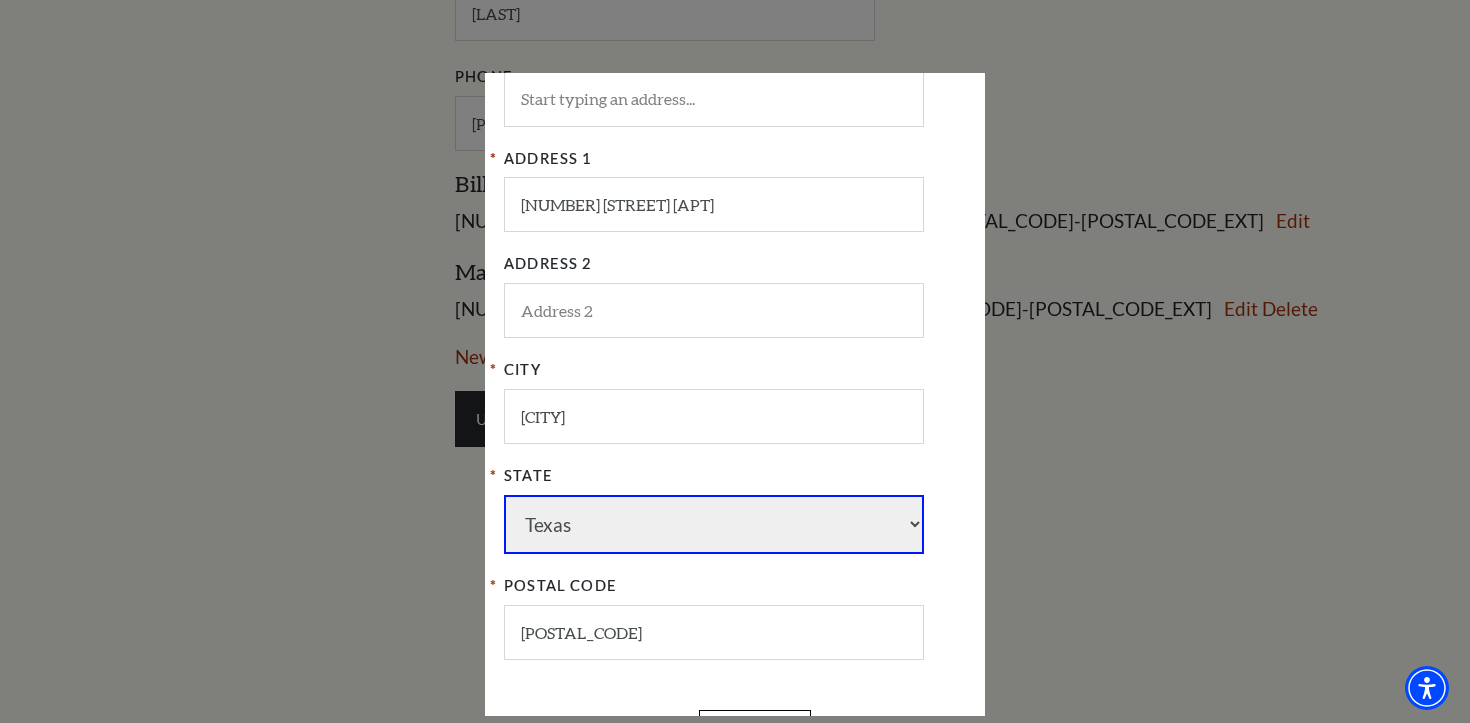 scroll, scrollTop: 441, scrollLeft: 0, axis: vertical 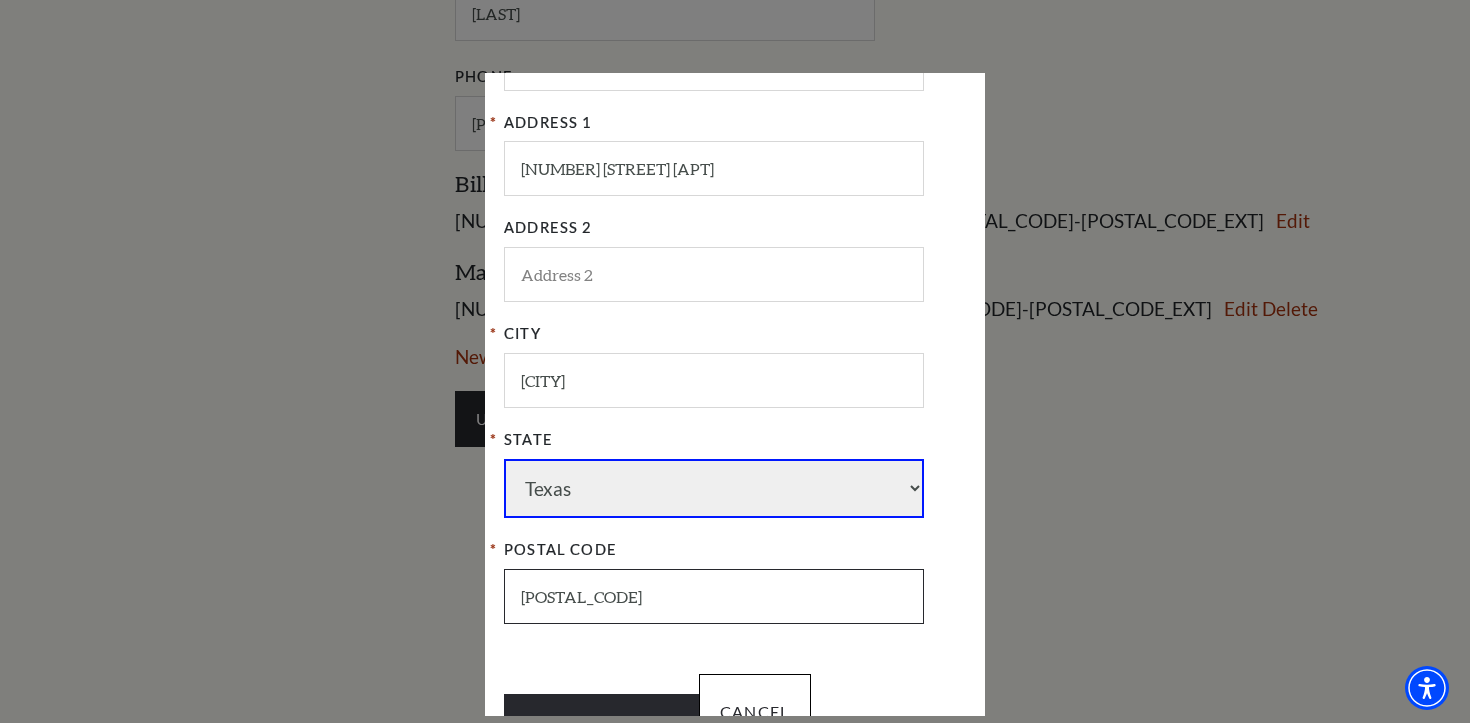 click on "750443451" at bounding box center [714, 596] 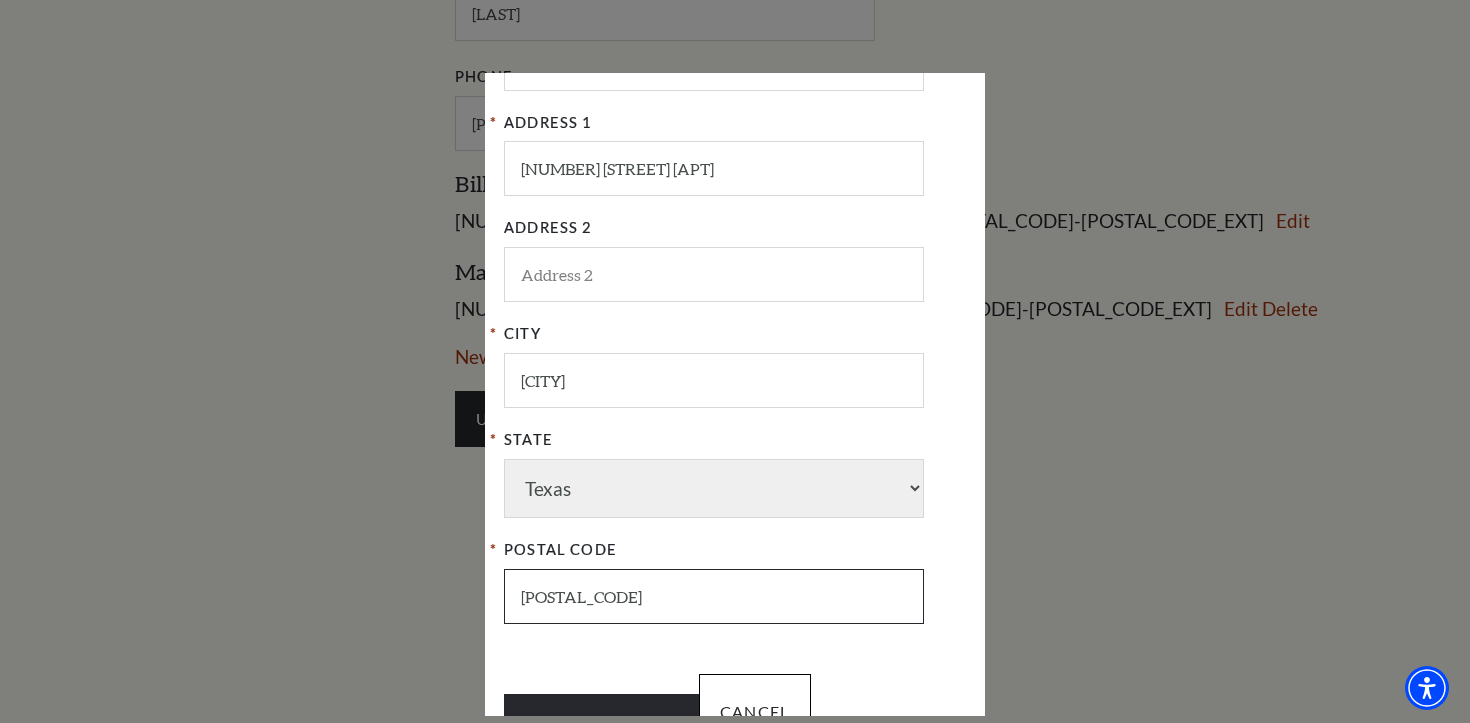 click on "750443451" at bounding box center (714, 596) 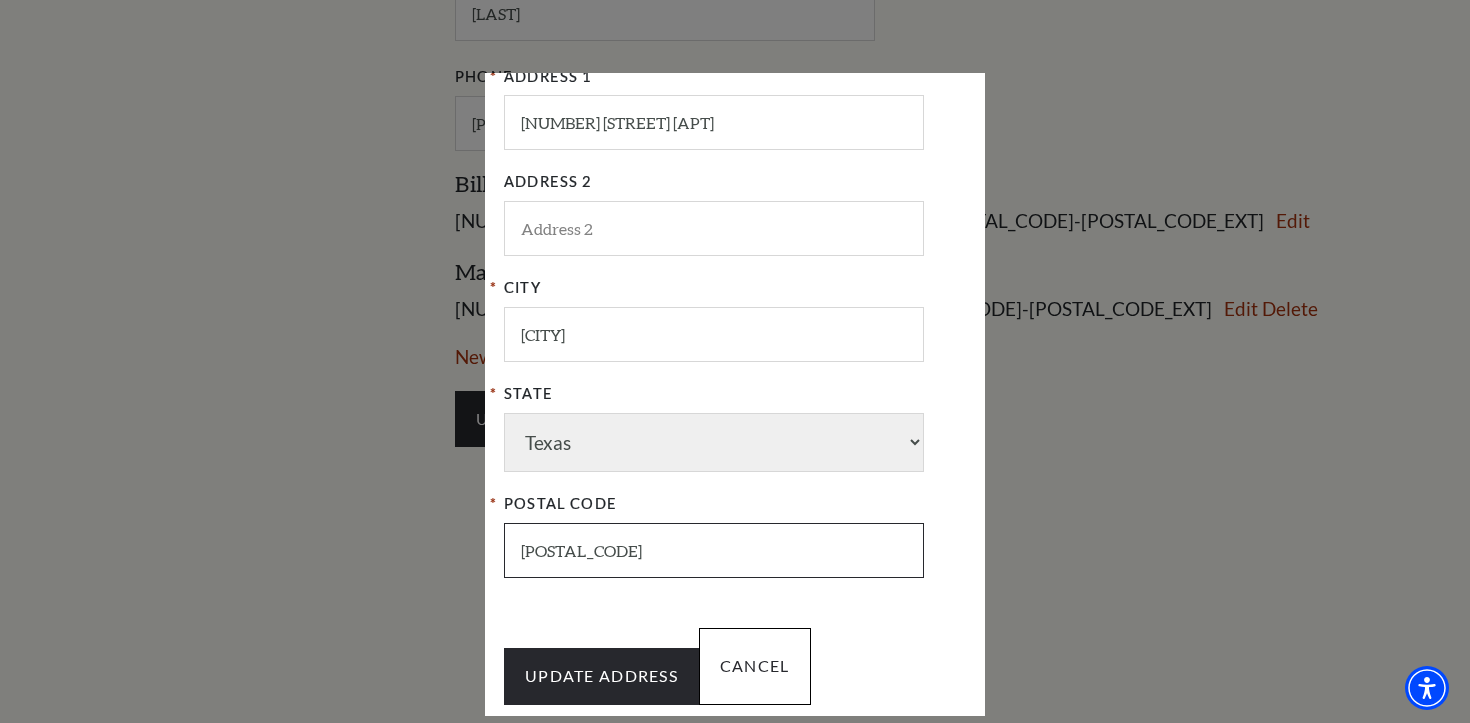 scroll, scrollTop: 538, scrollLeft: 0, axis: vertical 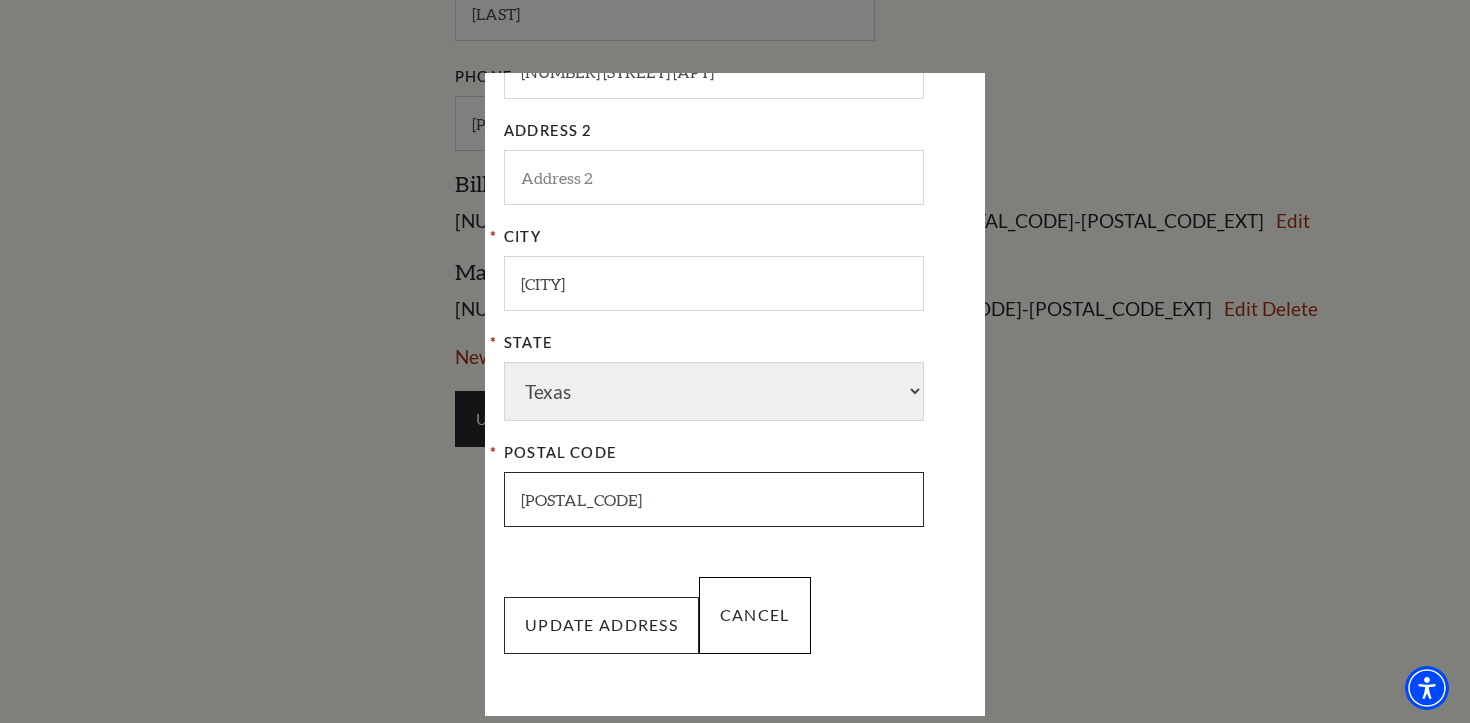 type on "75013" 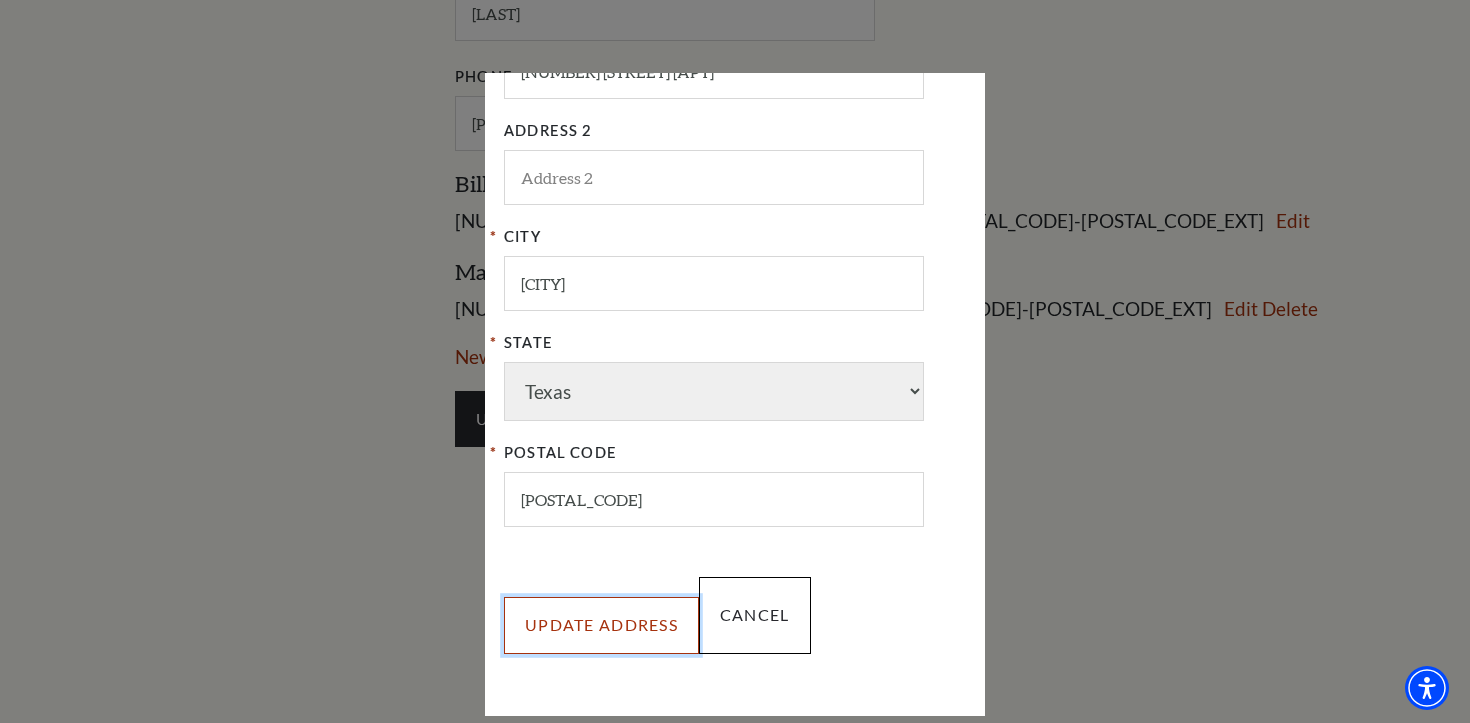click on "UPDATE ADDRESS" at bounding box center (601, 625) 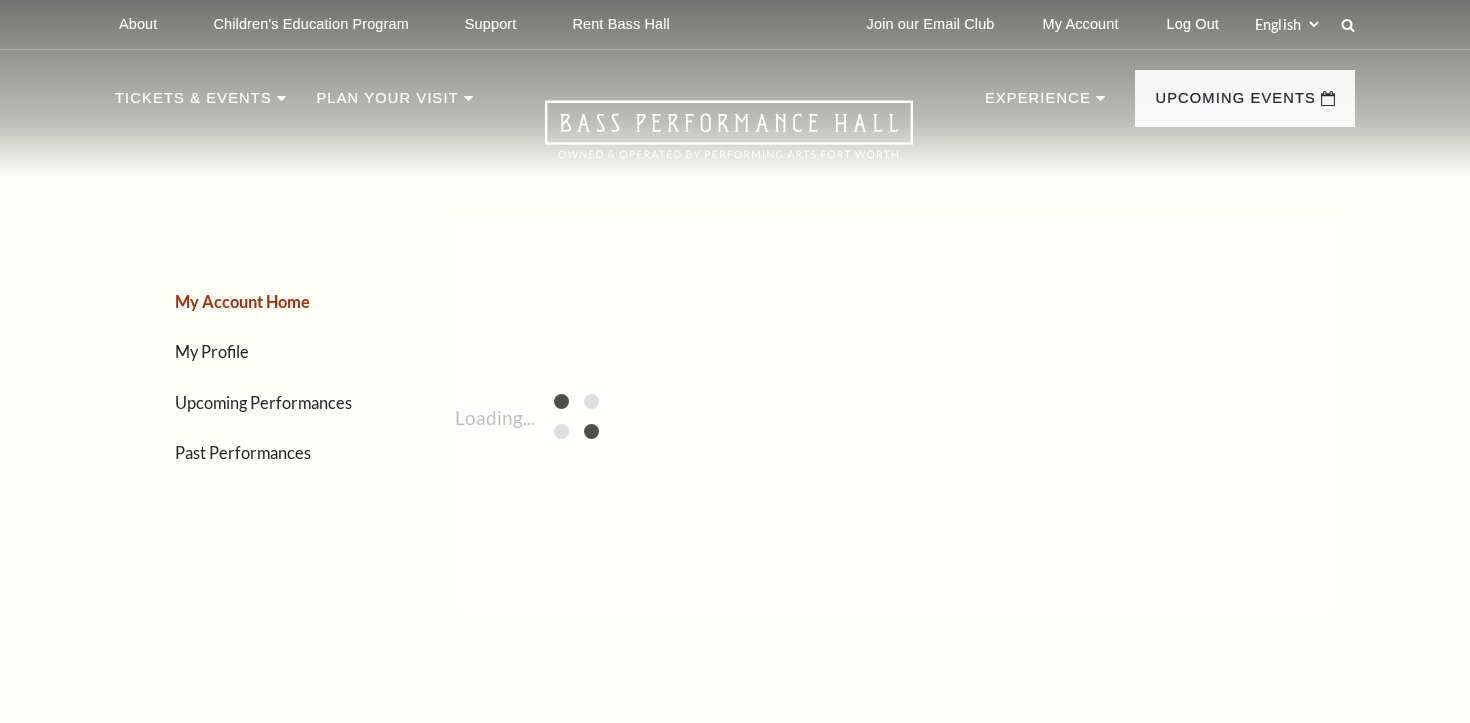 scroll, scrollTop: 0, scrollLeft: 0, axis: both 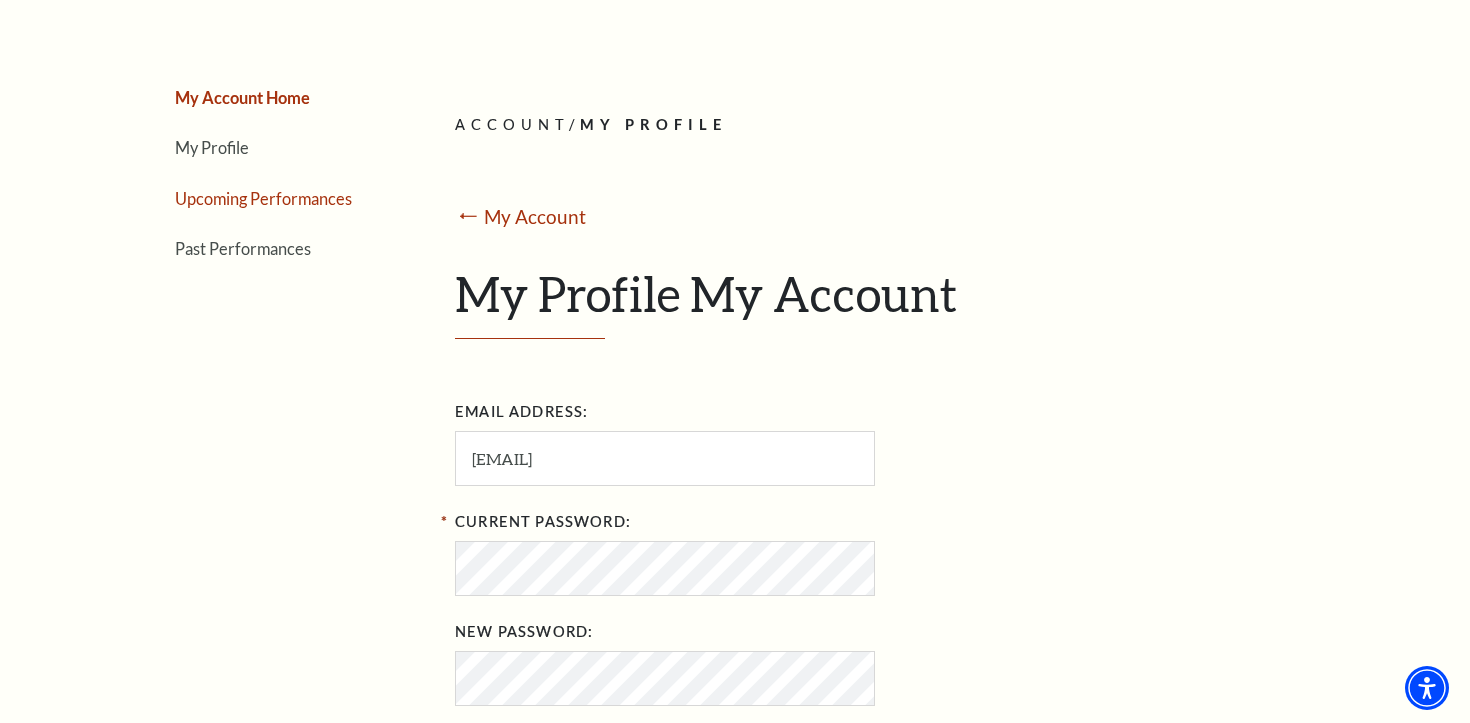 click on "Upcoming Performances" at bounding box center [263, 198] 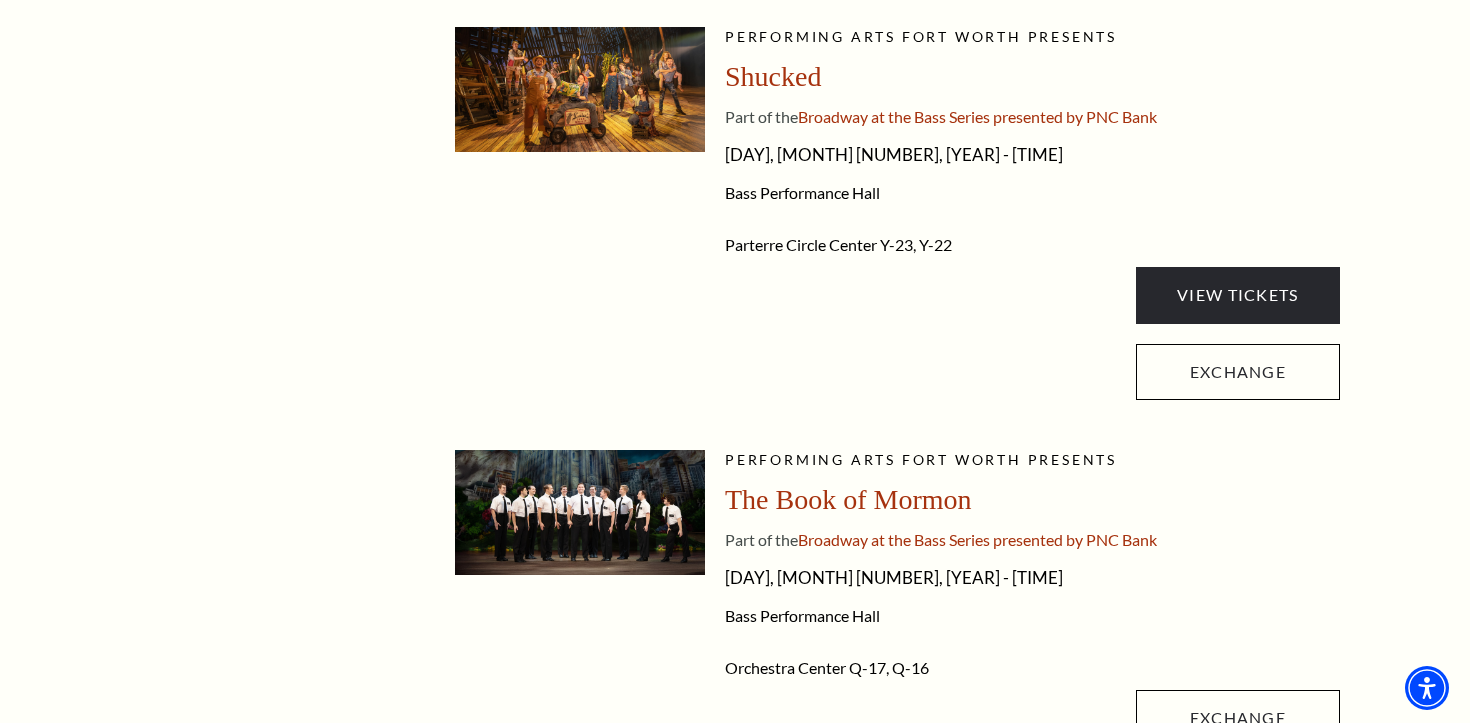 scroll, scrollTop: 549, scrollLeft: 0, axis: vertical 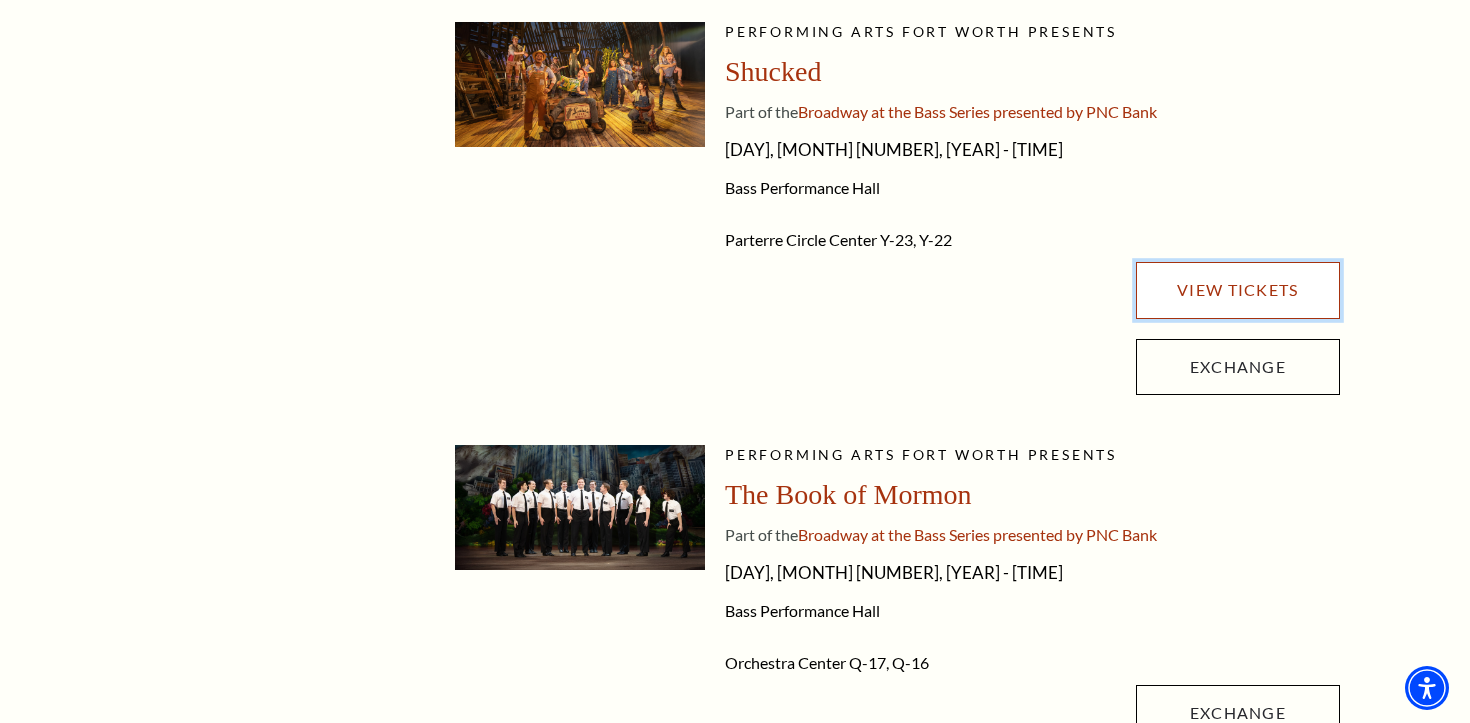 click on "View Tickets" at bounding box center [1238, 290] 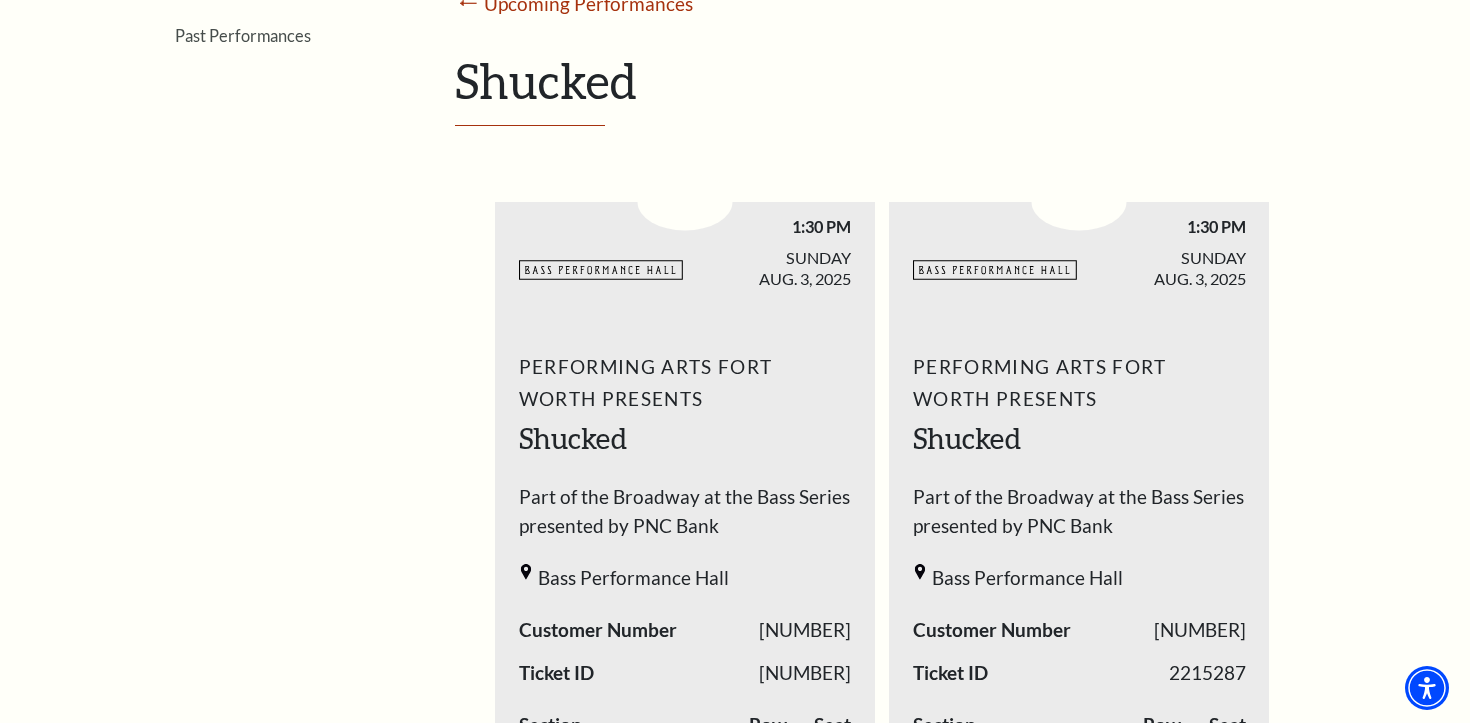 scroll, scrollTop: 406, scrollLeft: 0, axis: vertical 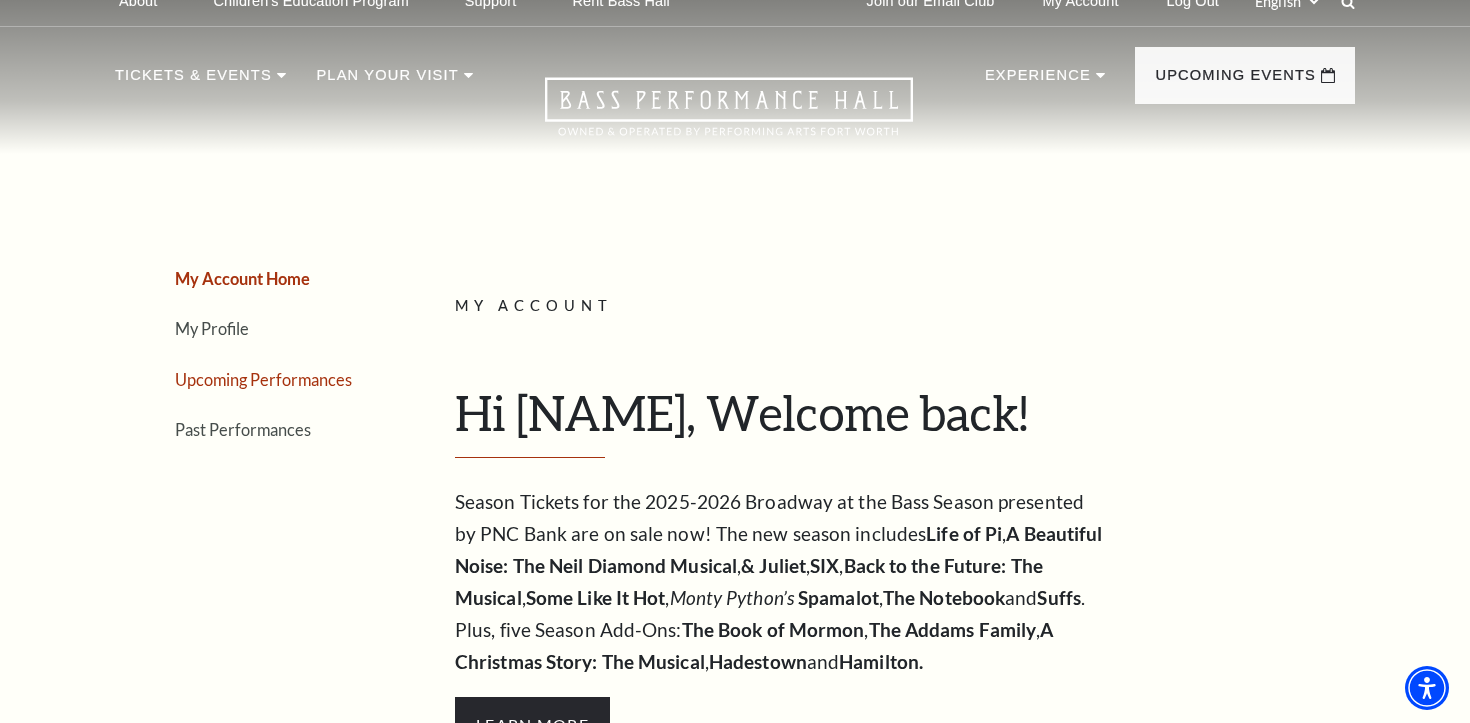 click on "Upcoming Performances" at bounding box center (263, 379) 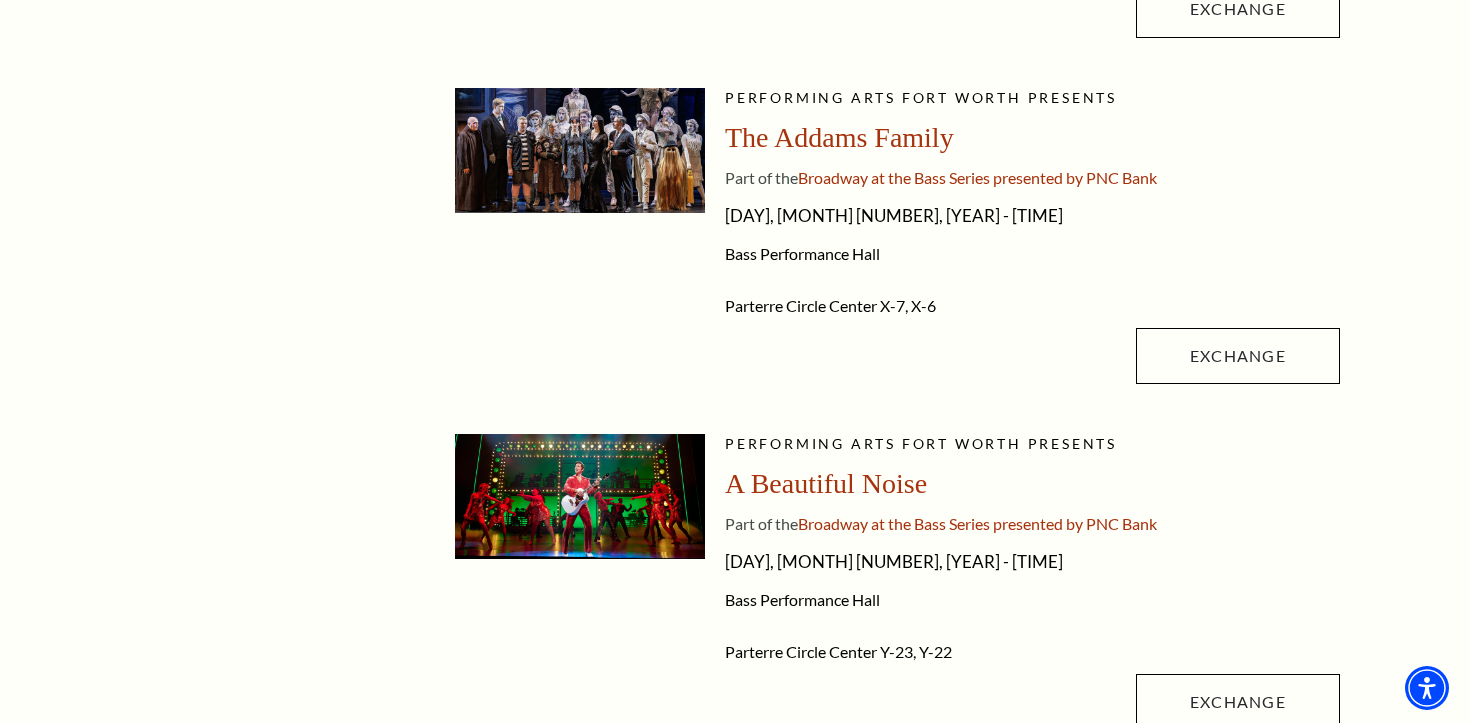 scroll, scrollTop: 1595, scrollLeft: 0, axis: vertical 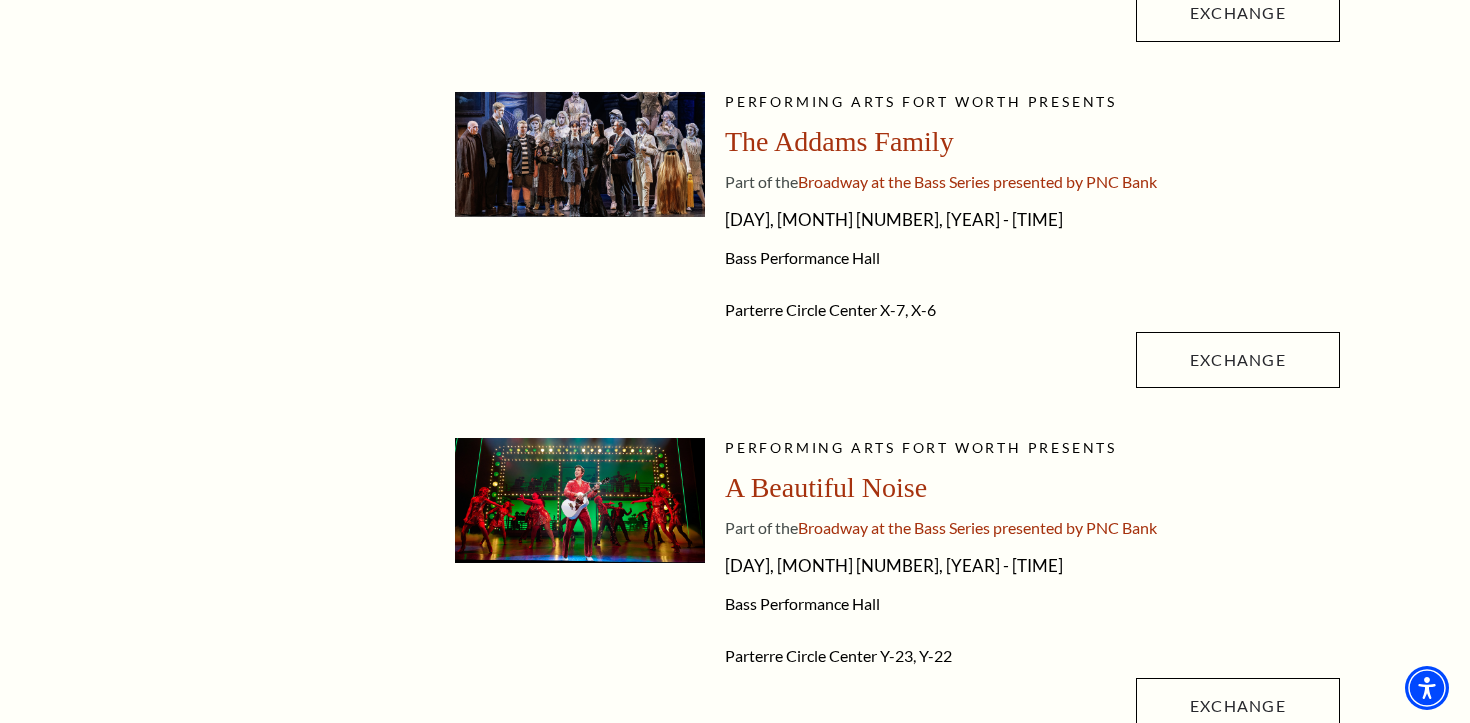 click on "Performing Arts Fort Worth presents" at bounding box center [921, 447] 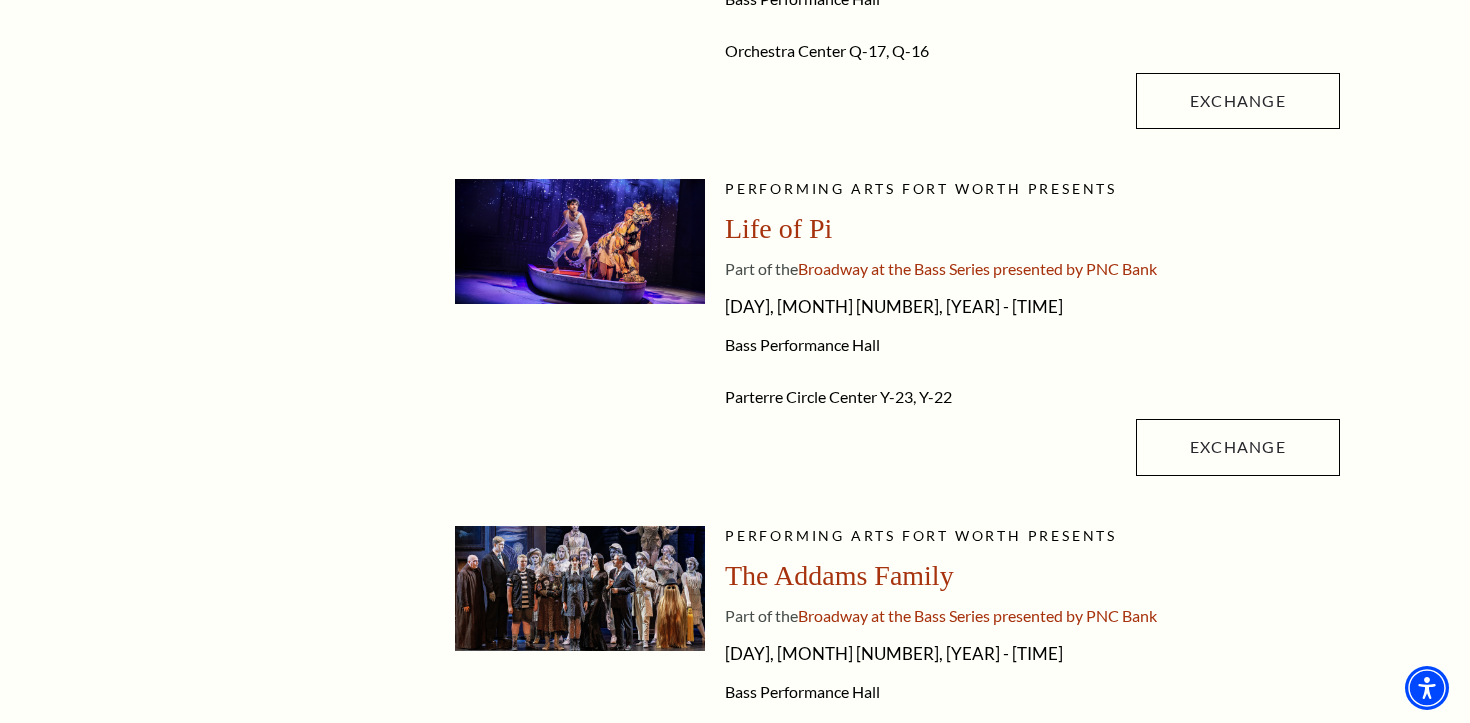 scroll, scrollTop: 1159, scrollLeft: 0, axis: vertical 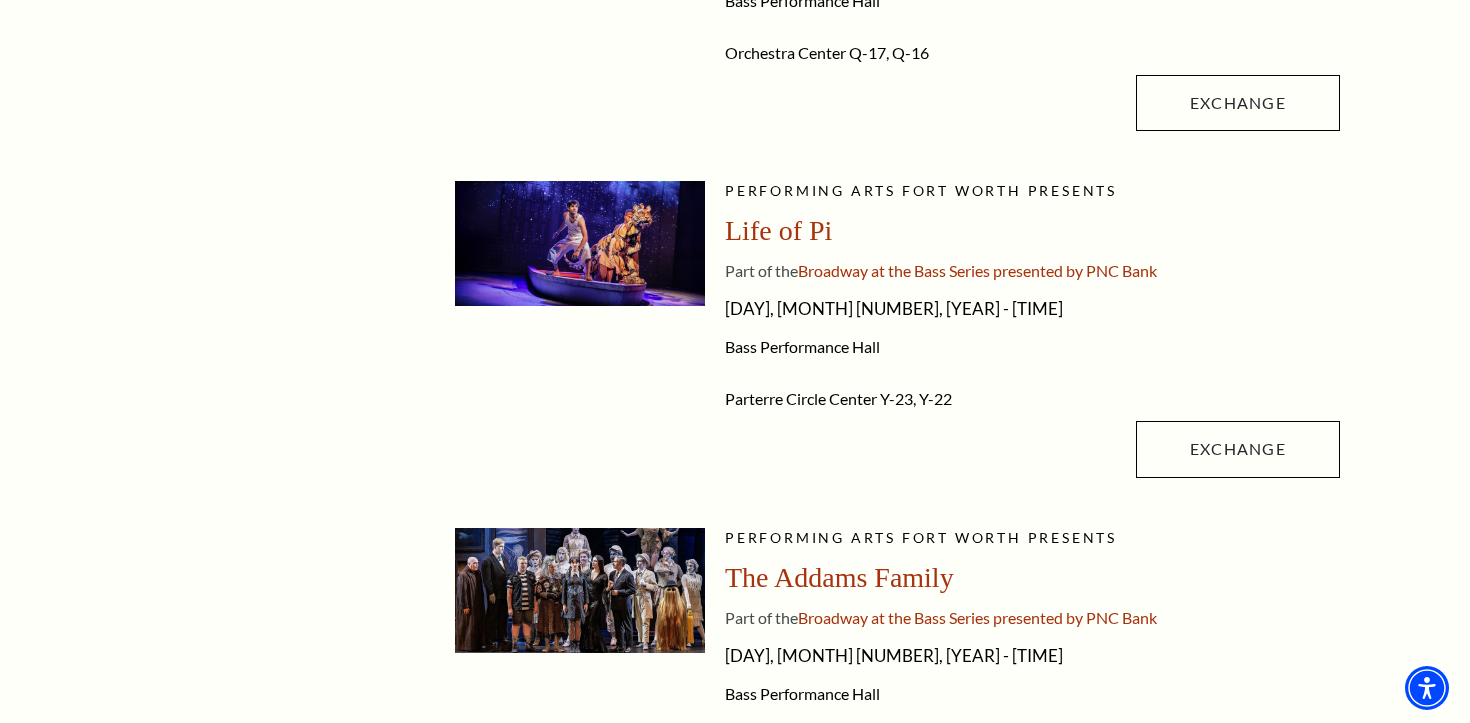 click on "Broadway at the Bass Series presented by PNC Bank" at bounding box center [977, 270] 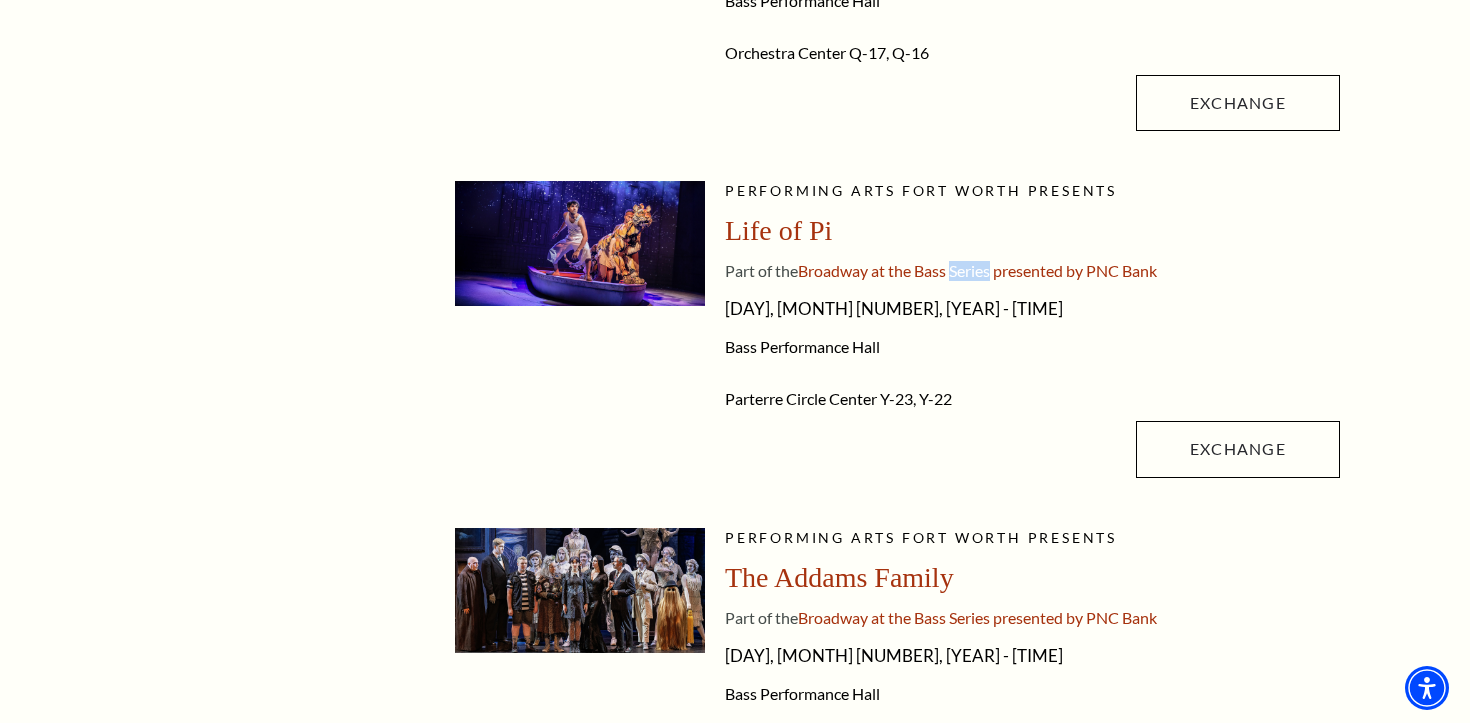click on "Broadway at the Bass Series presented by PNC Bank" at bounding box center [977, 270] 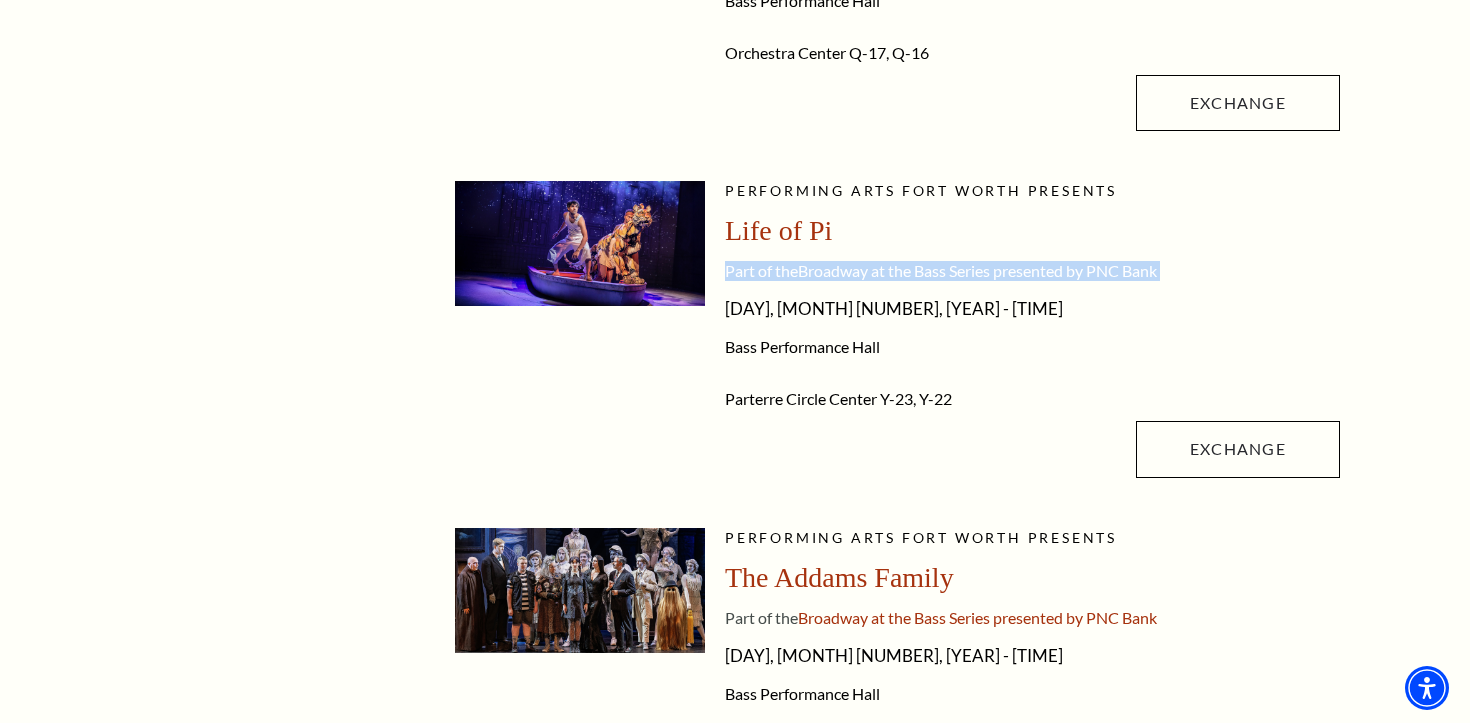 click on "Broadway at the Bass Series presented by PNC Bank" at bounding box center (977, 270) 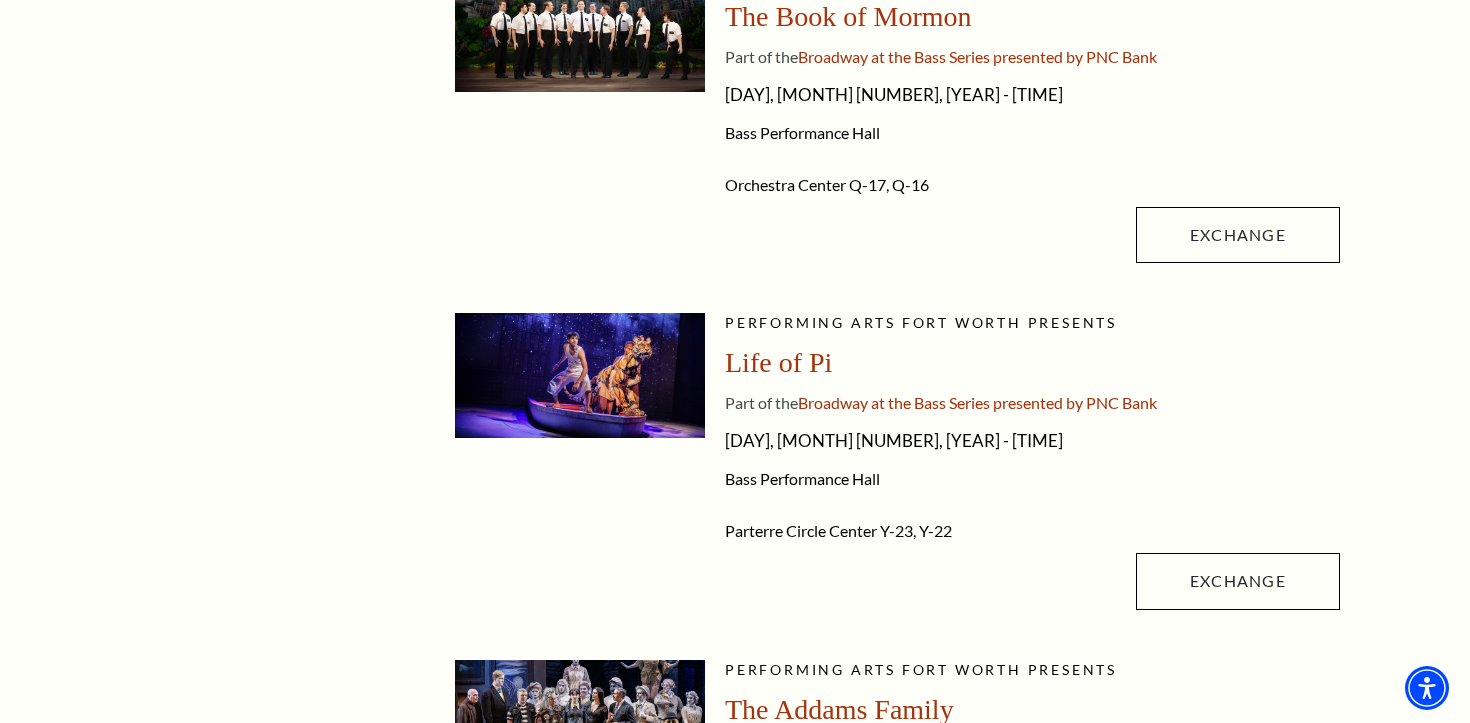 scroll, scrollTop: 1032, scrollLeft: 0, axis: vertical 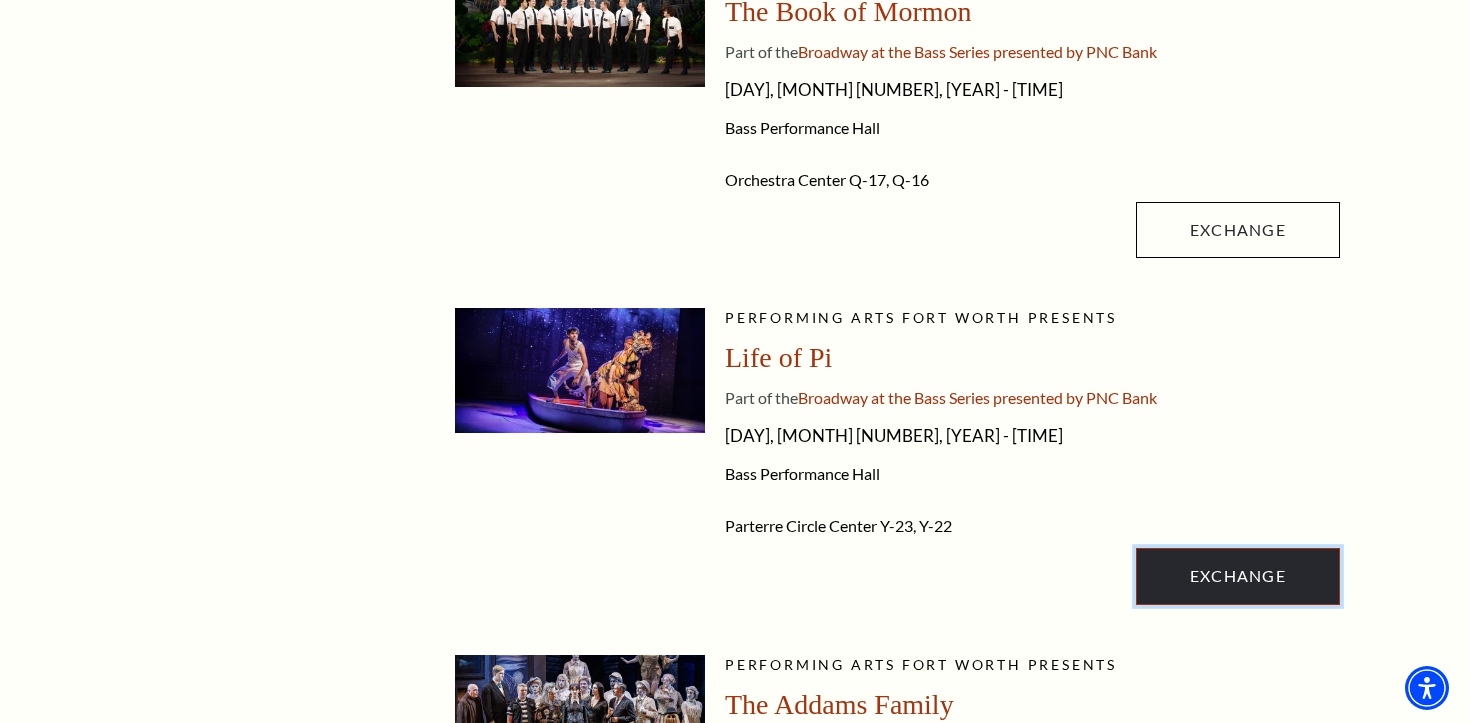 click on "Exchange" at bounding box center (1238, 576) 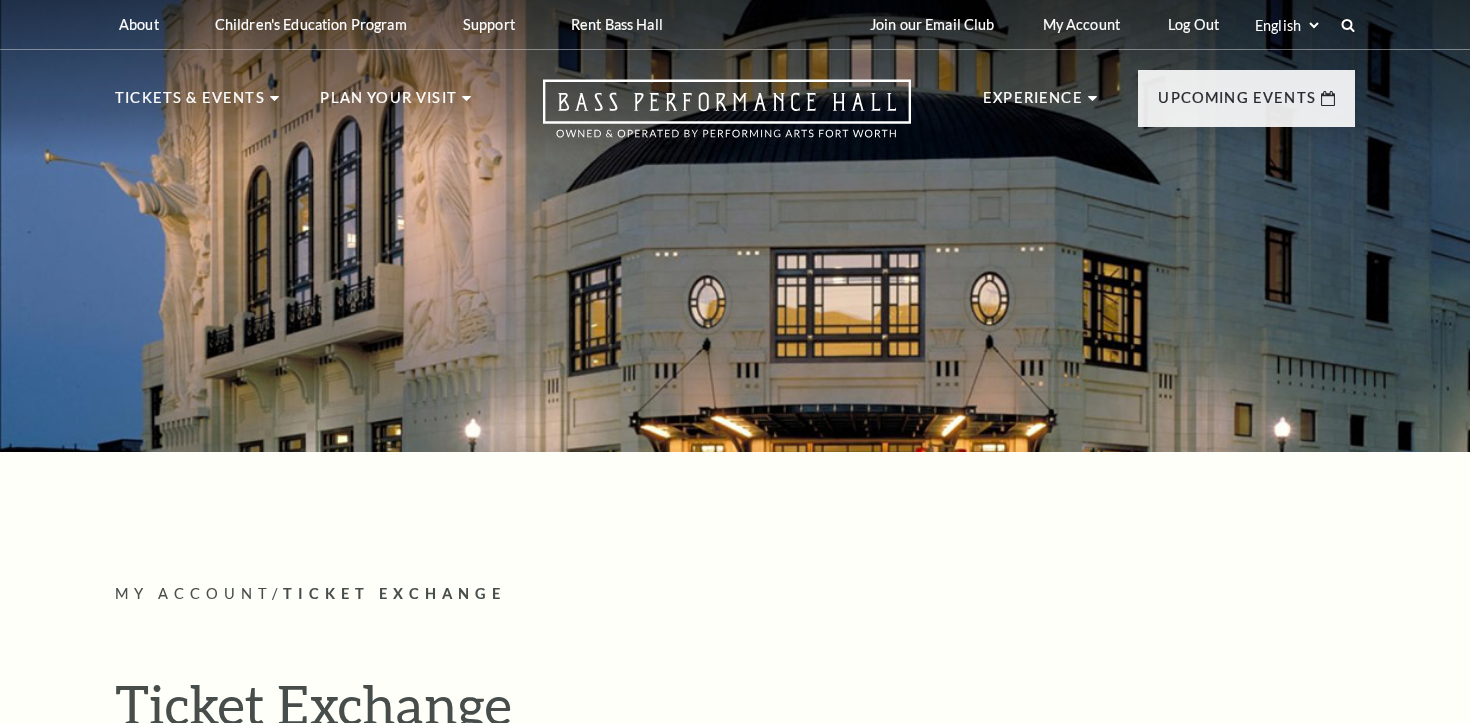 scroll, scrollTop: 0, scrollLeft: 0, axis: both 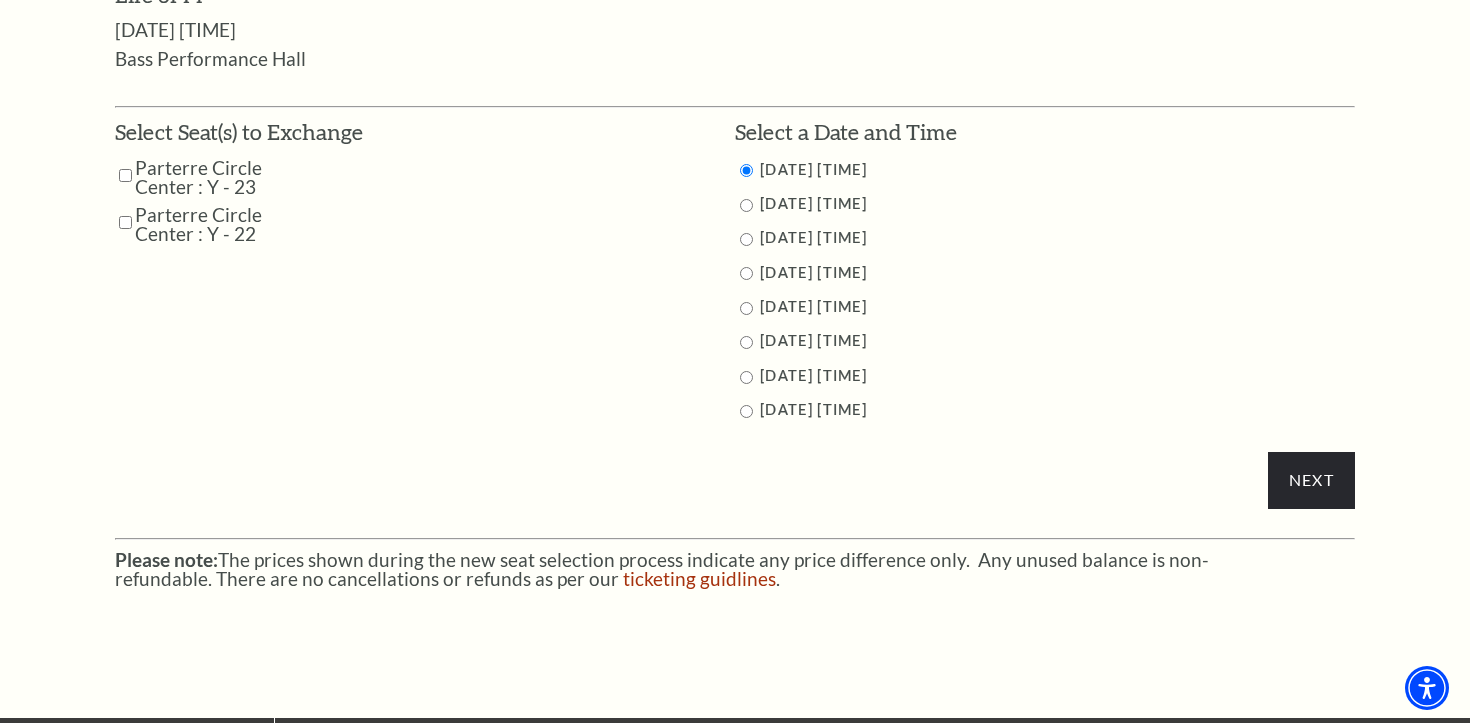 click on "Parterre Circle Center : Y - 23" at bounding box center [217, 177] 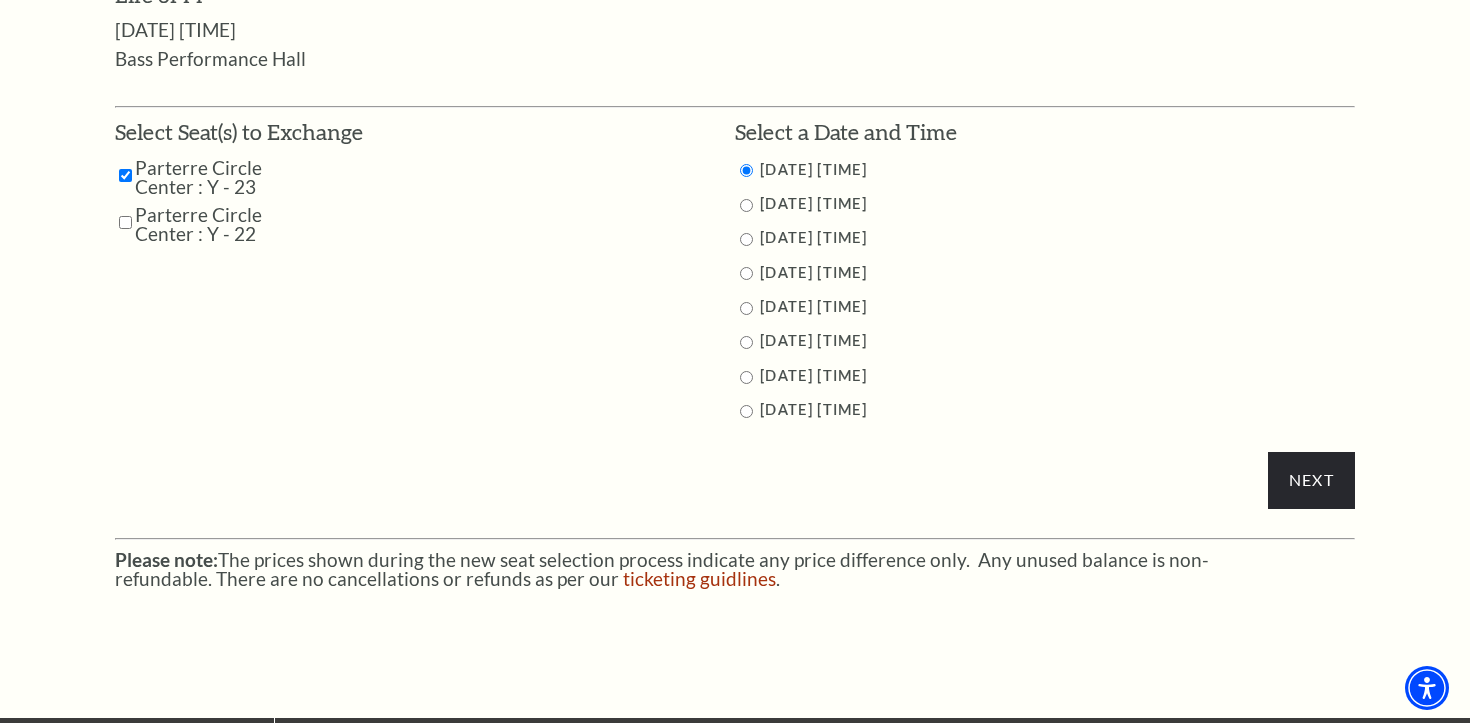 click at bounding box center (125, 222) 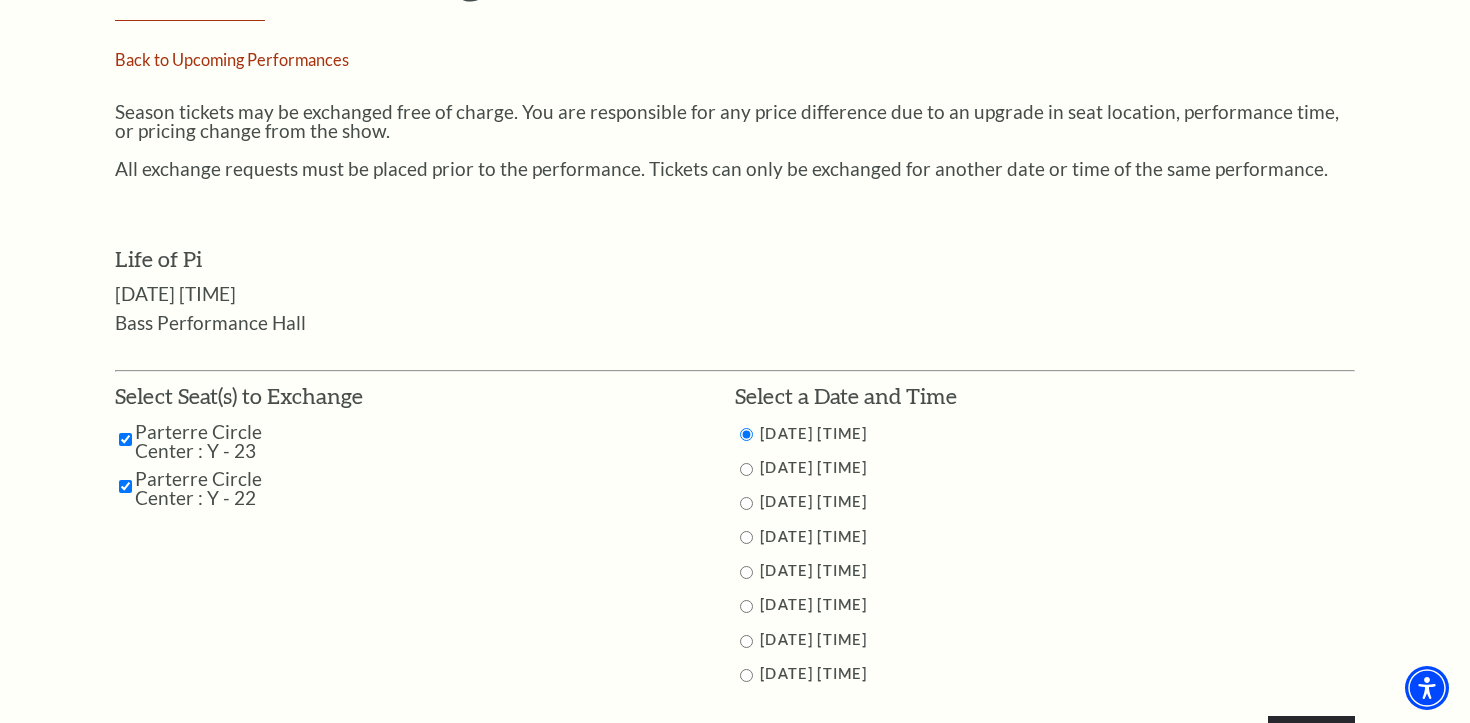 scroll, scrollTop: 757, scrollLeft: 0, axis: vertical 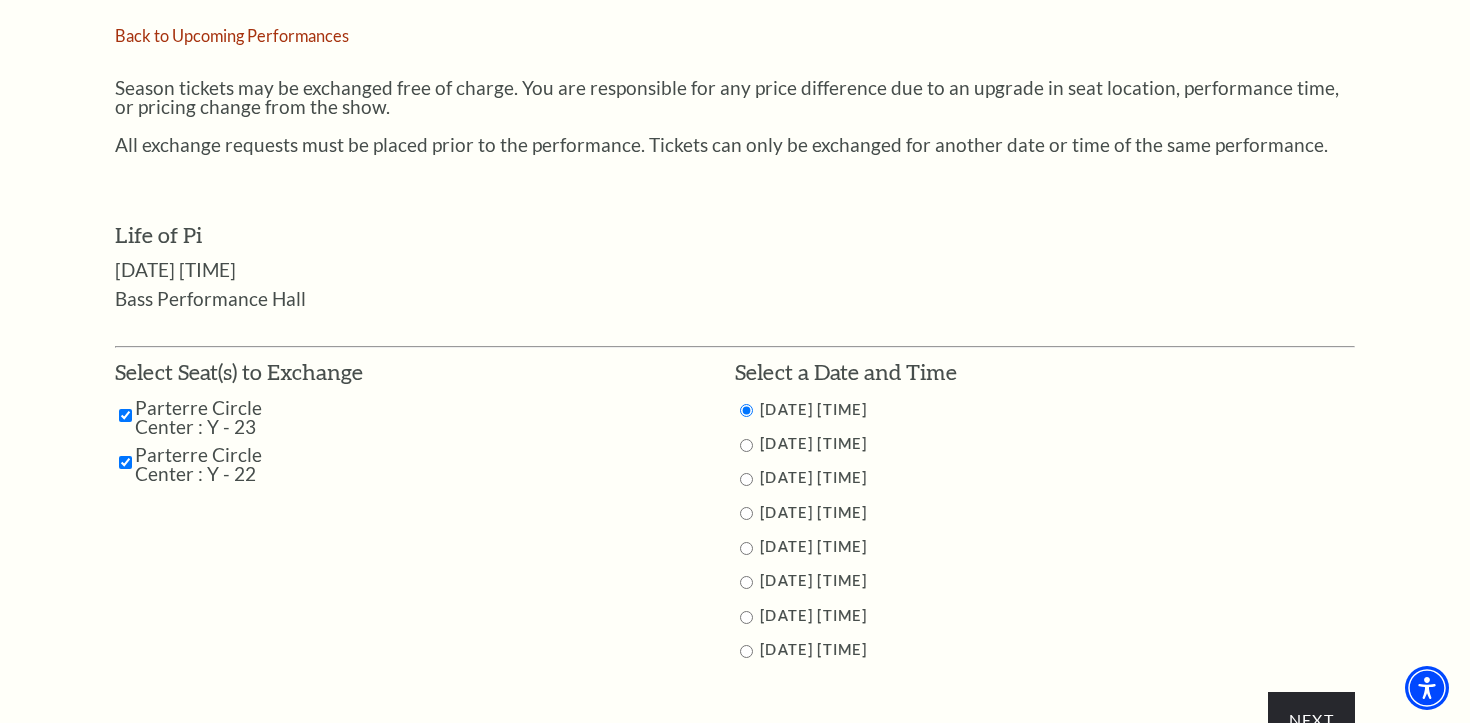 click at bounding box center [125, 462] 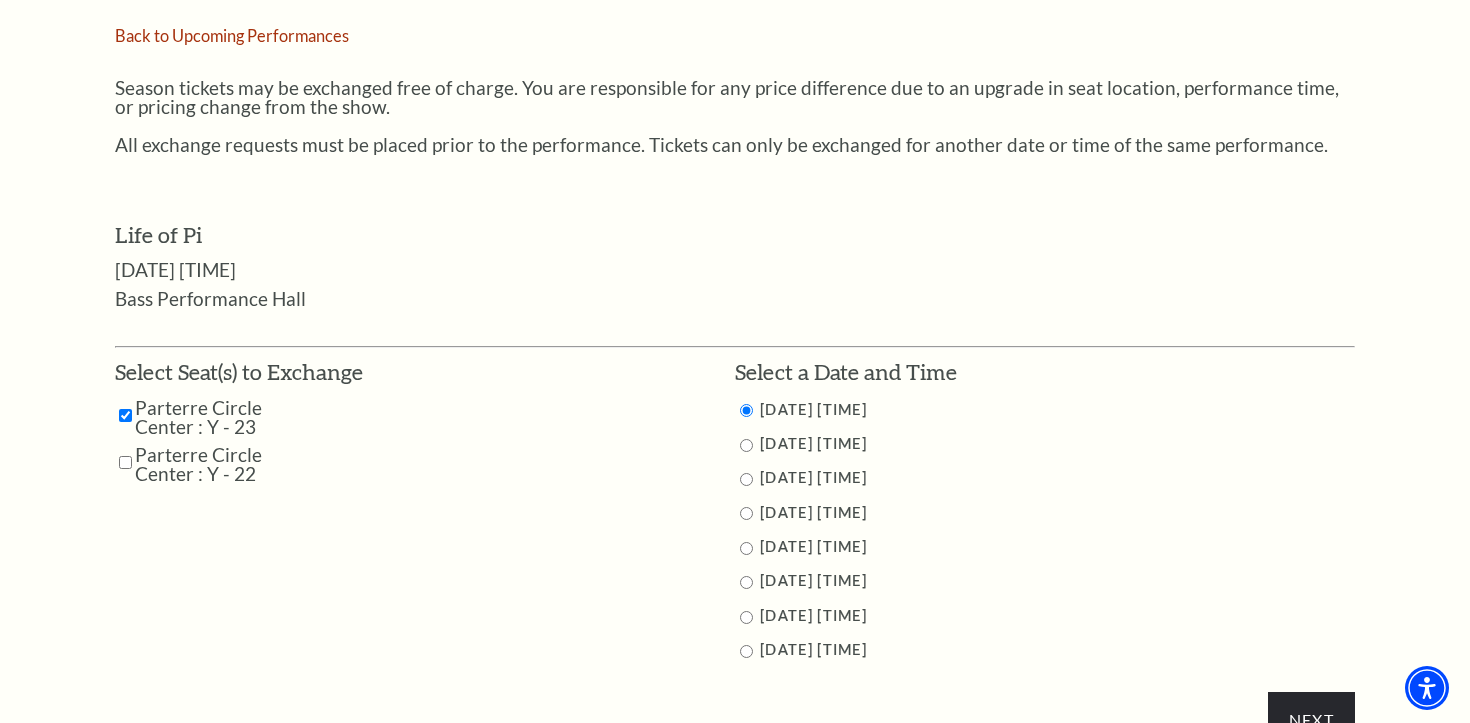 click at bounding box center (125, 415) 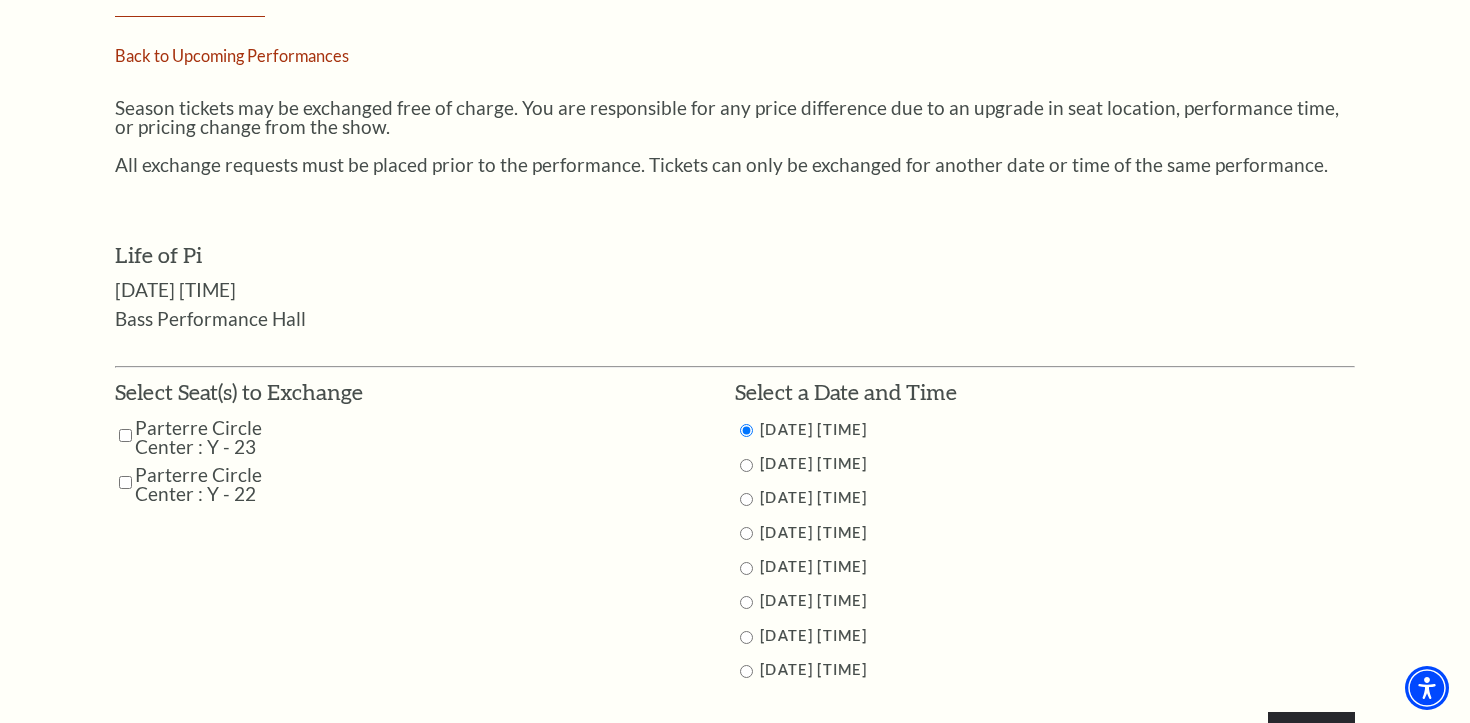 scroll, scrollTop: 732, scrollLeft: 0, axis: vertical 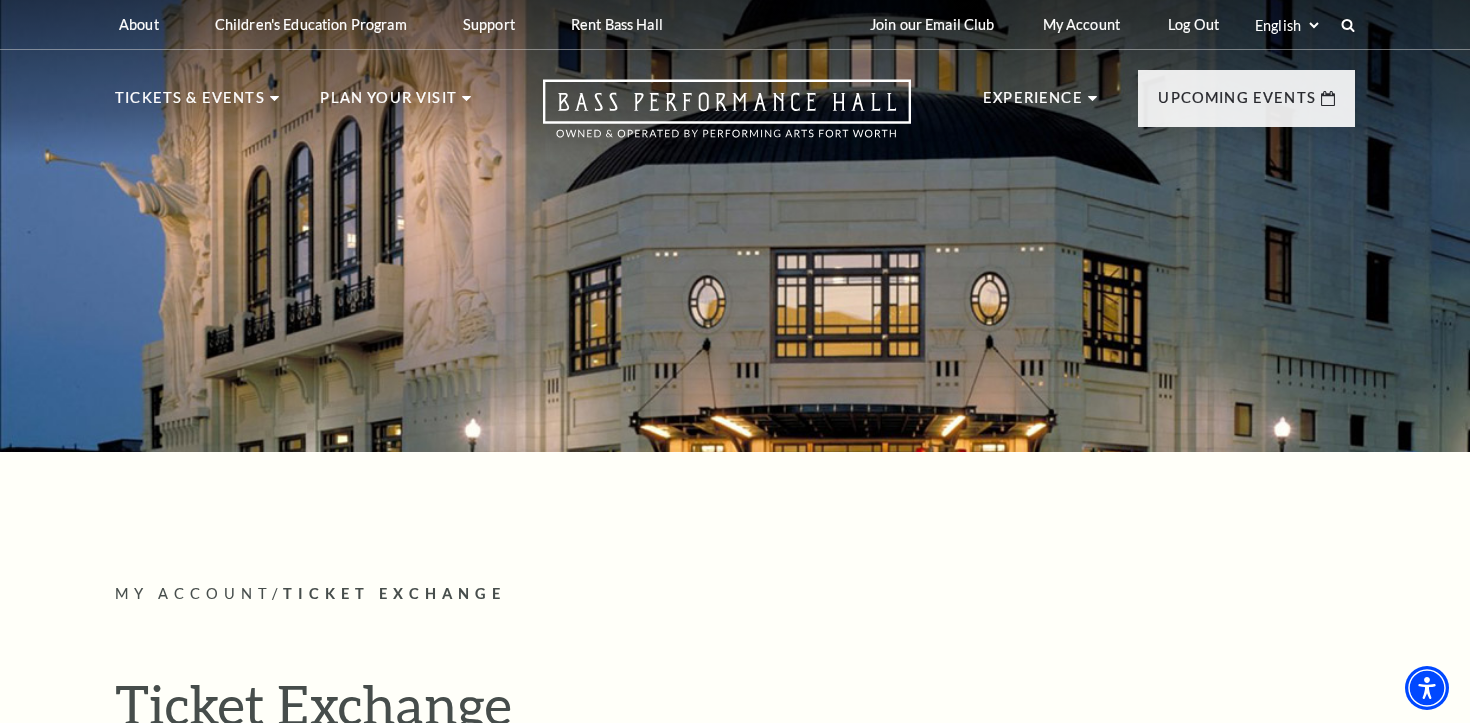 click on "My Account" at bounding box center [193, 593] 